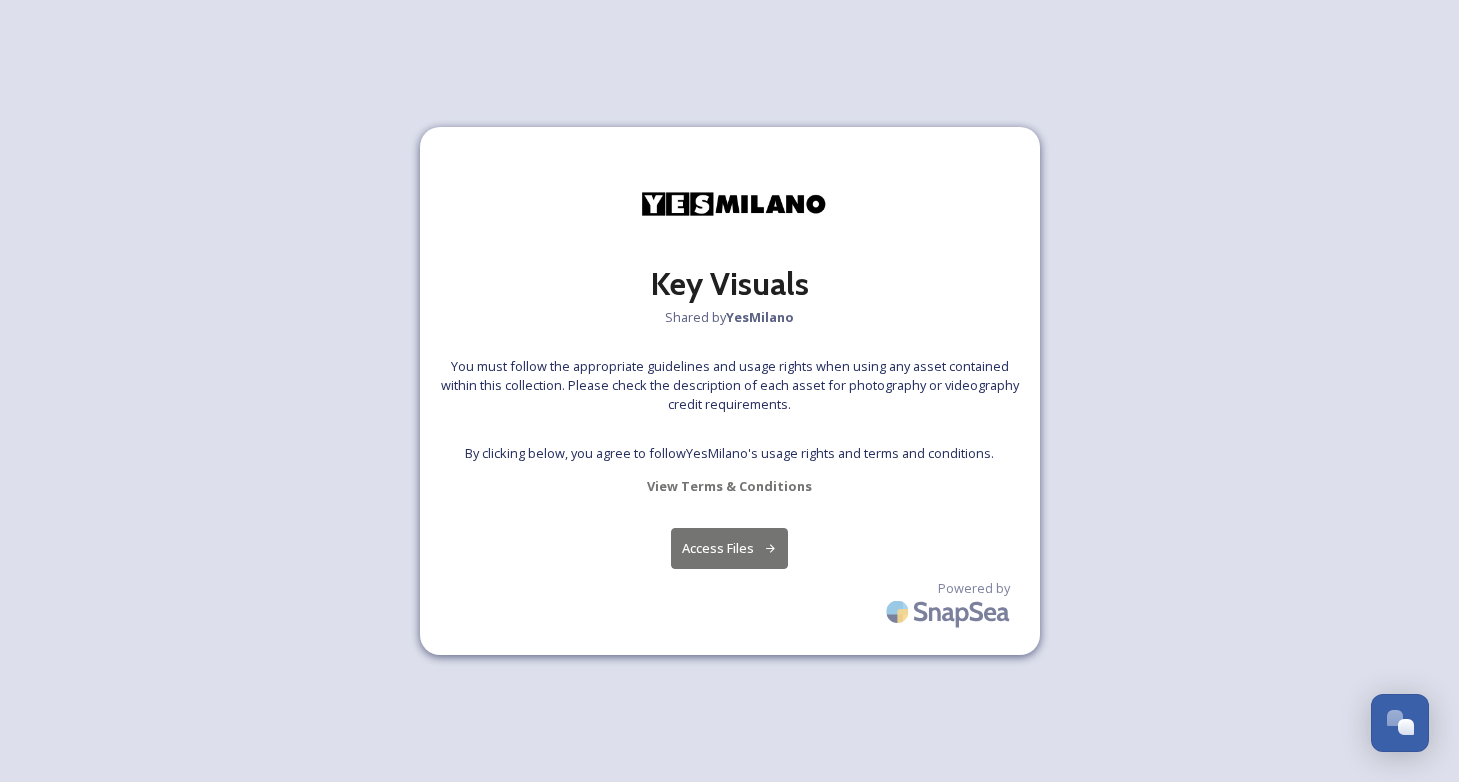 scroll, scrollTop: 0, scrollLeft: 0, axis: both 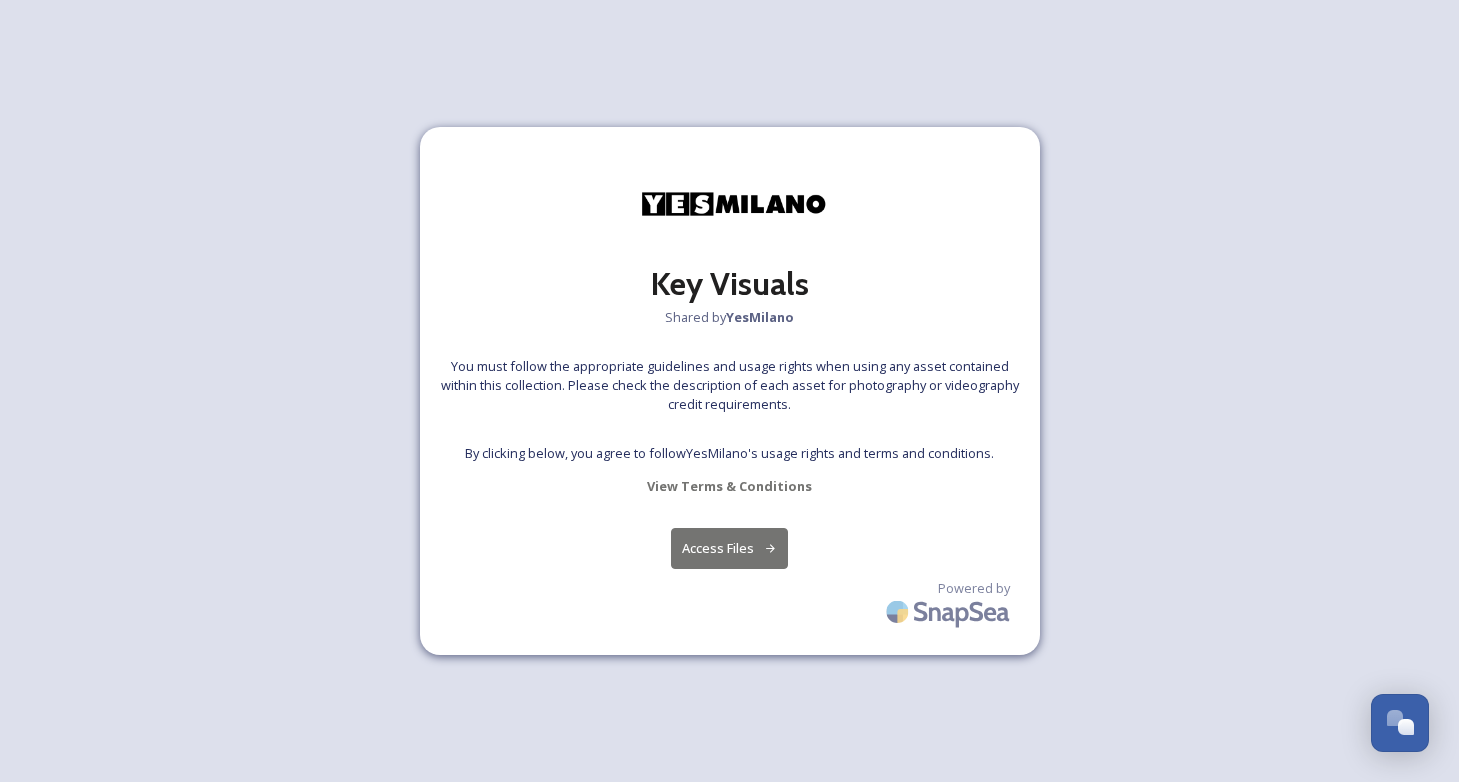 click on "Access Files" at bounding box center (729, 548) 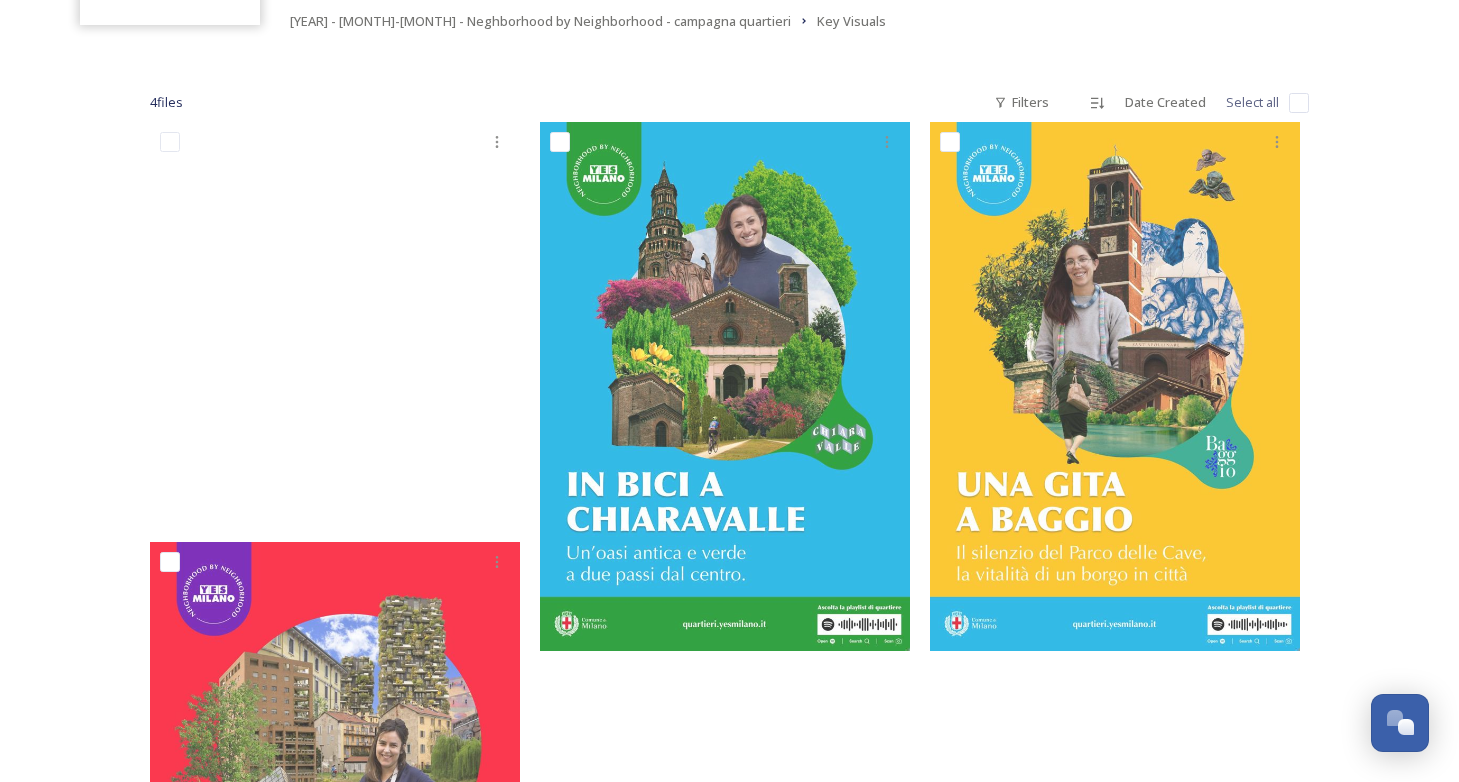 scroll, scrollTop: 227, scrollLeft: 0, axis: vertical 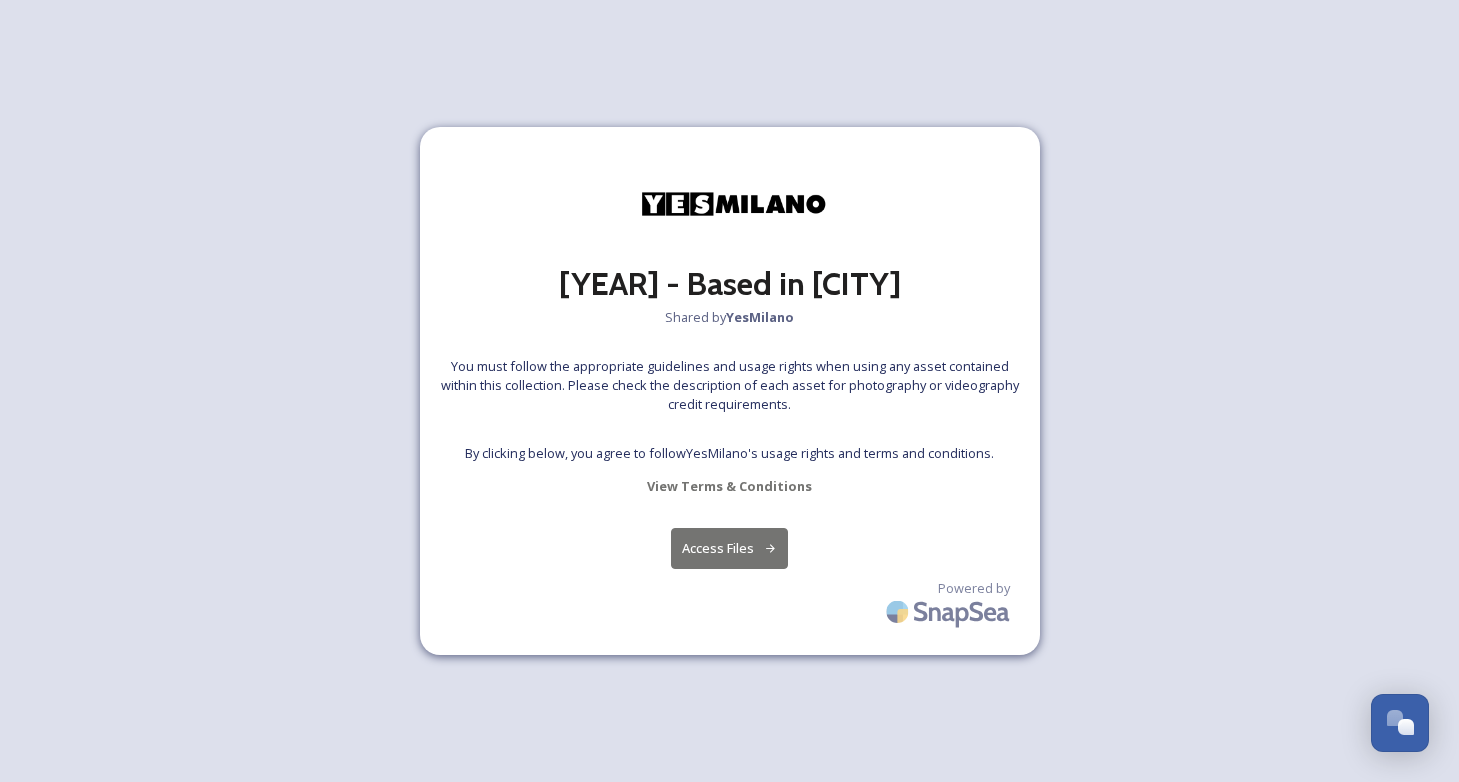 click on "Access Files" at bounding box center [729, 548] 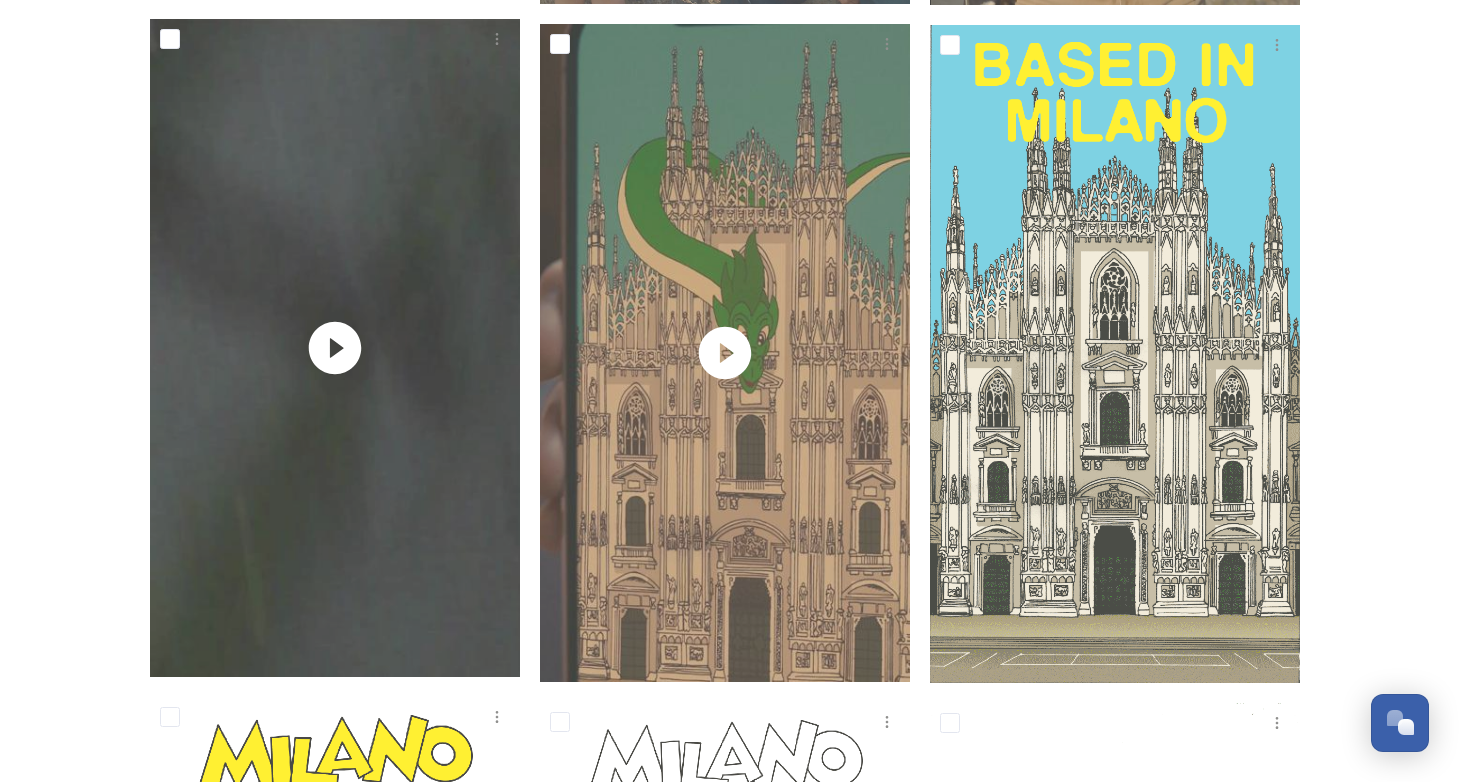 scroll, scrollTop: 2380, scrollLeft: 0, axis: vertical 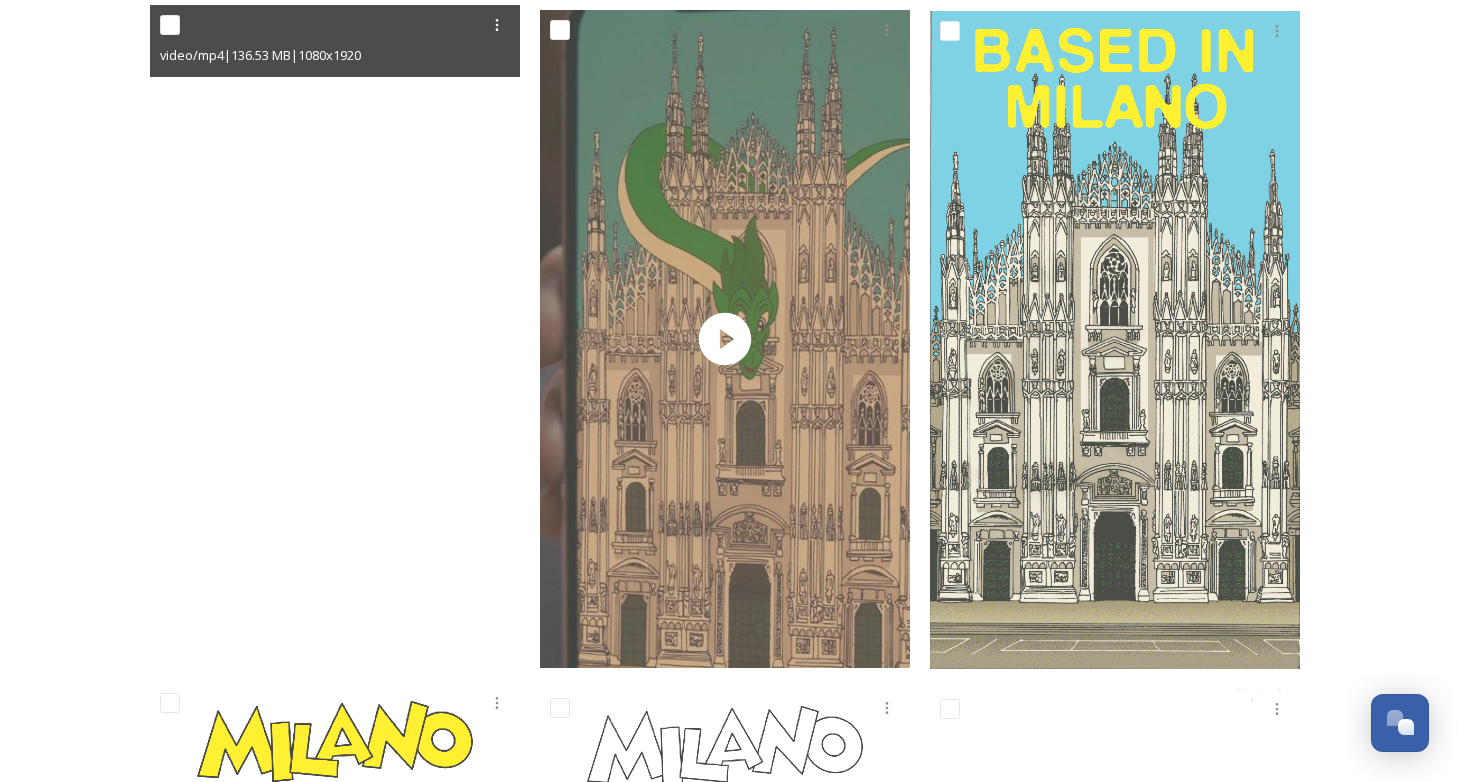 click at bounding box center [335, 334] 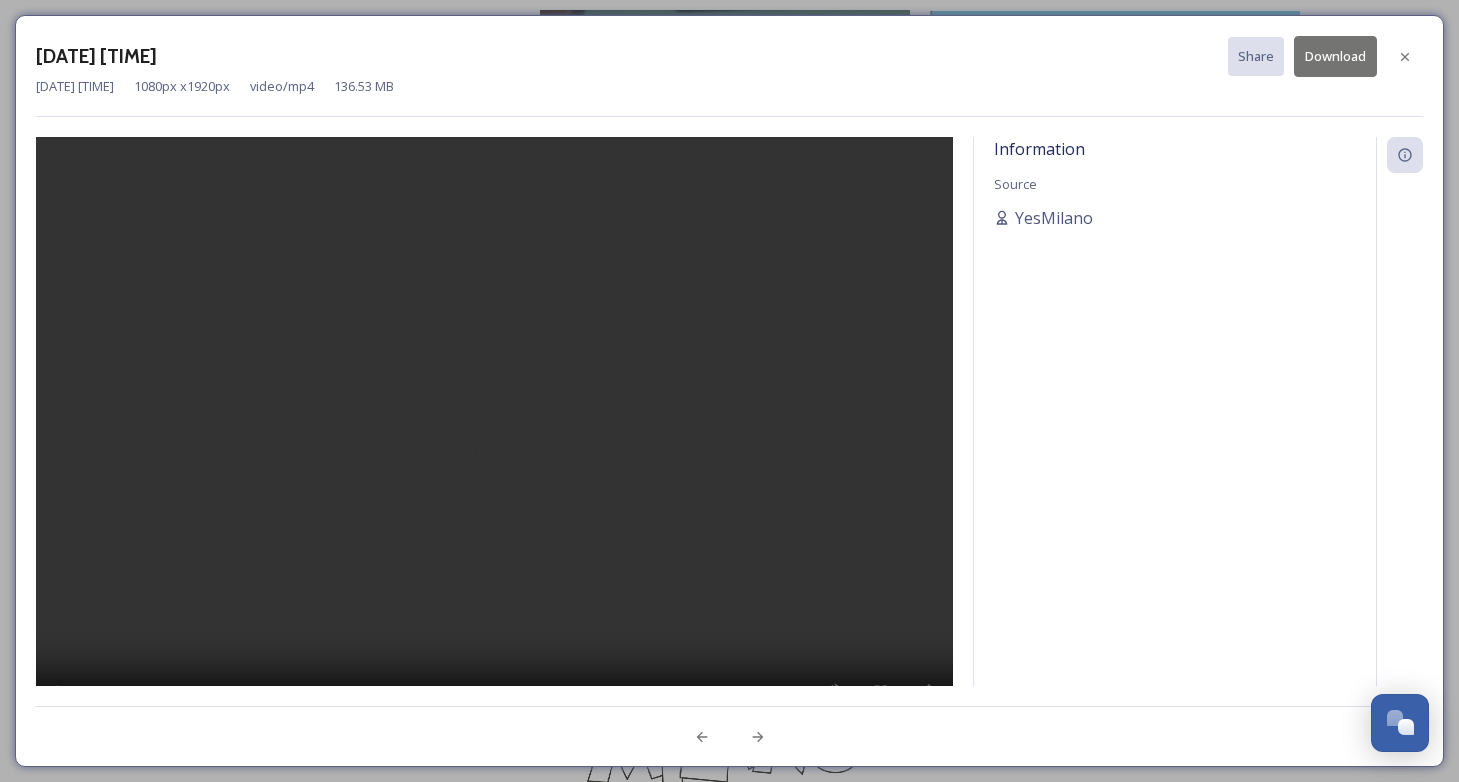 click at bounding box center (494, 438) 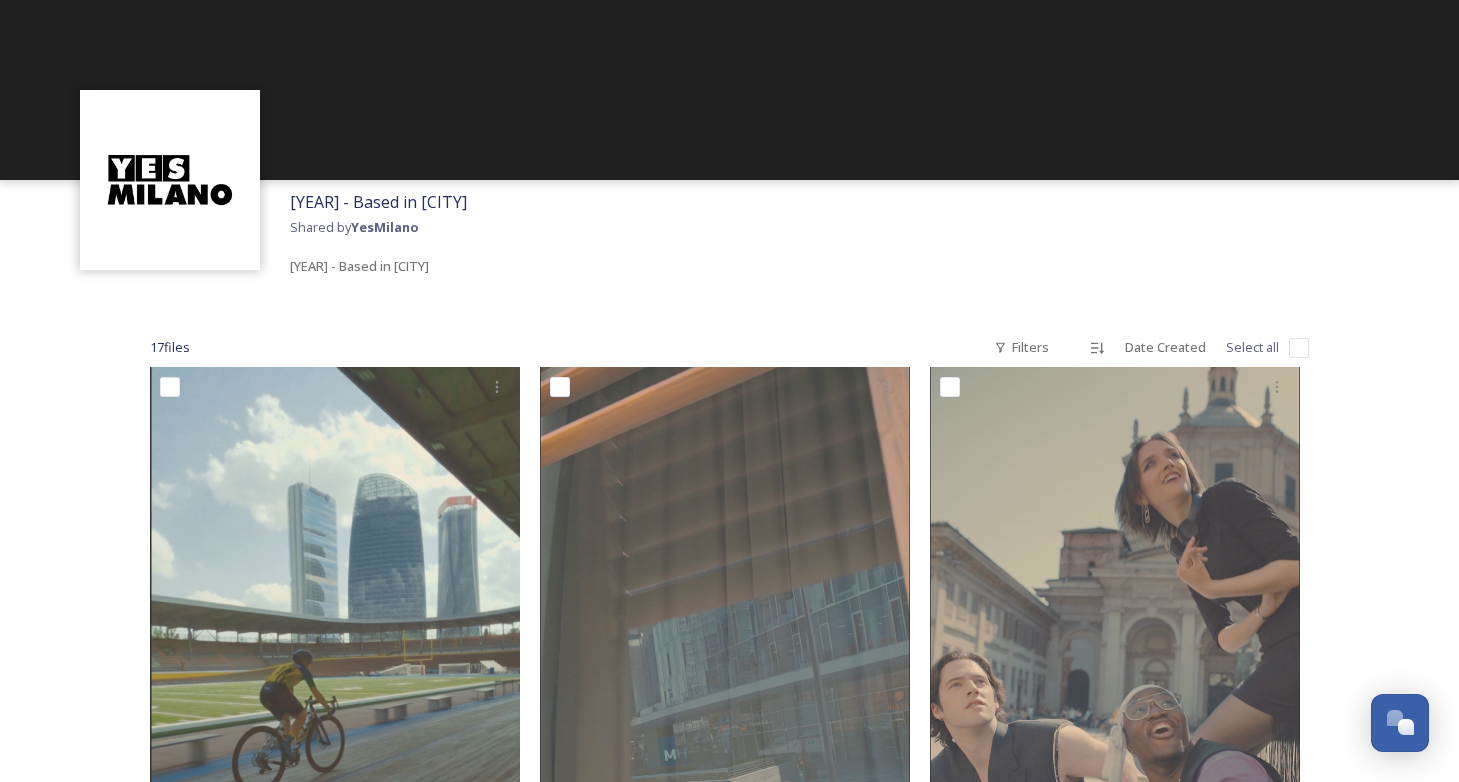scroll, scrollTop: 0, scrollLeft: 0, axis: both 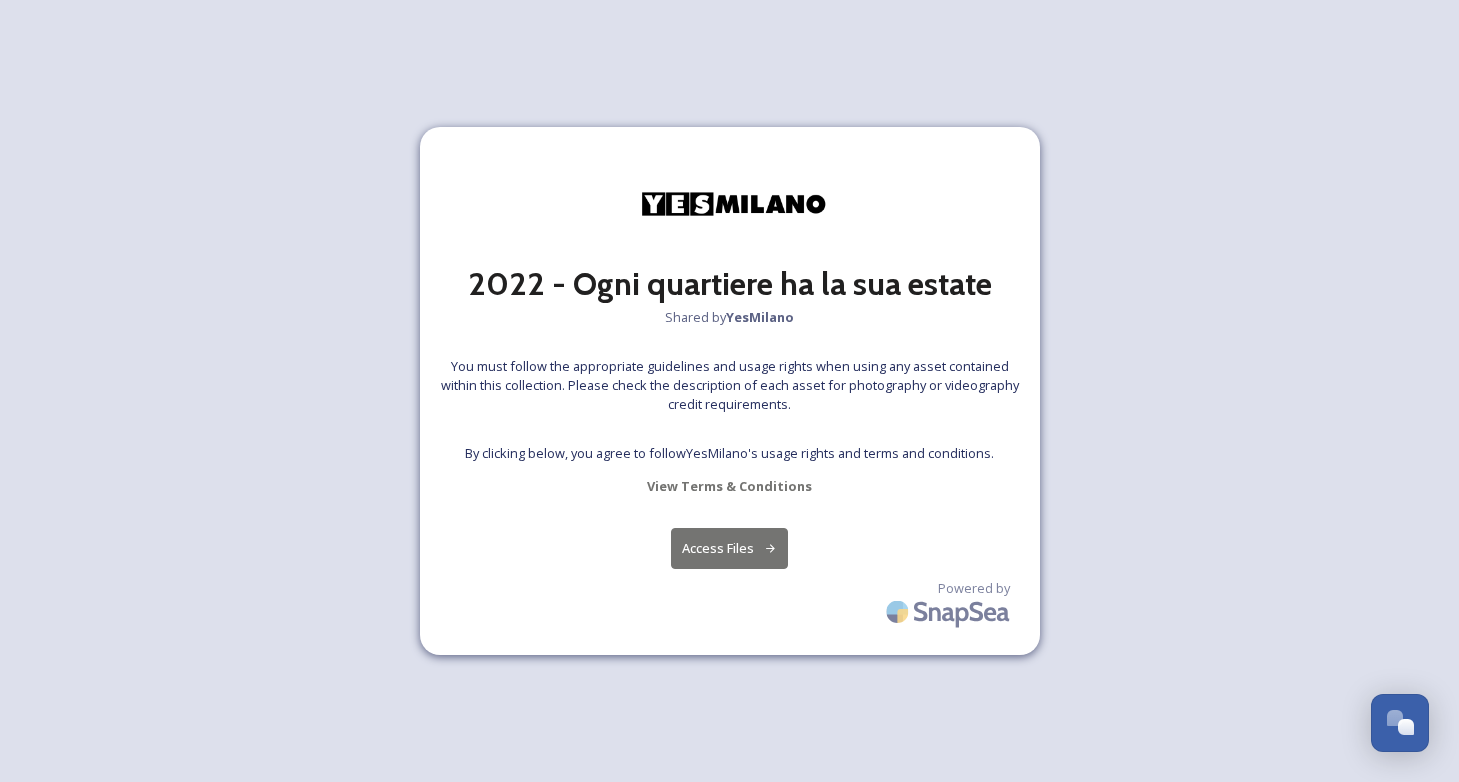 click on "Access Files" at bounding box center (729, 548) 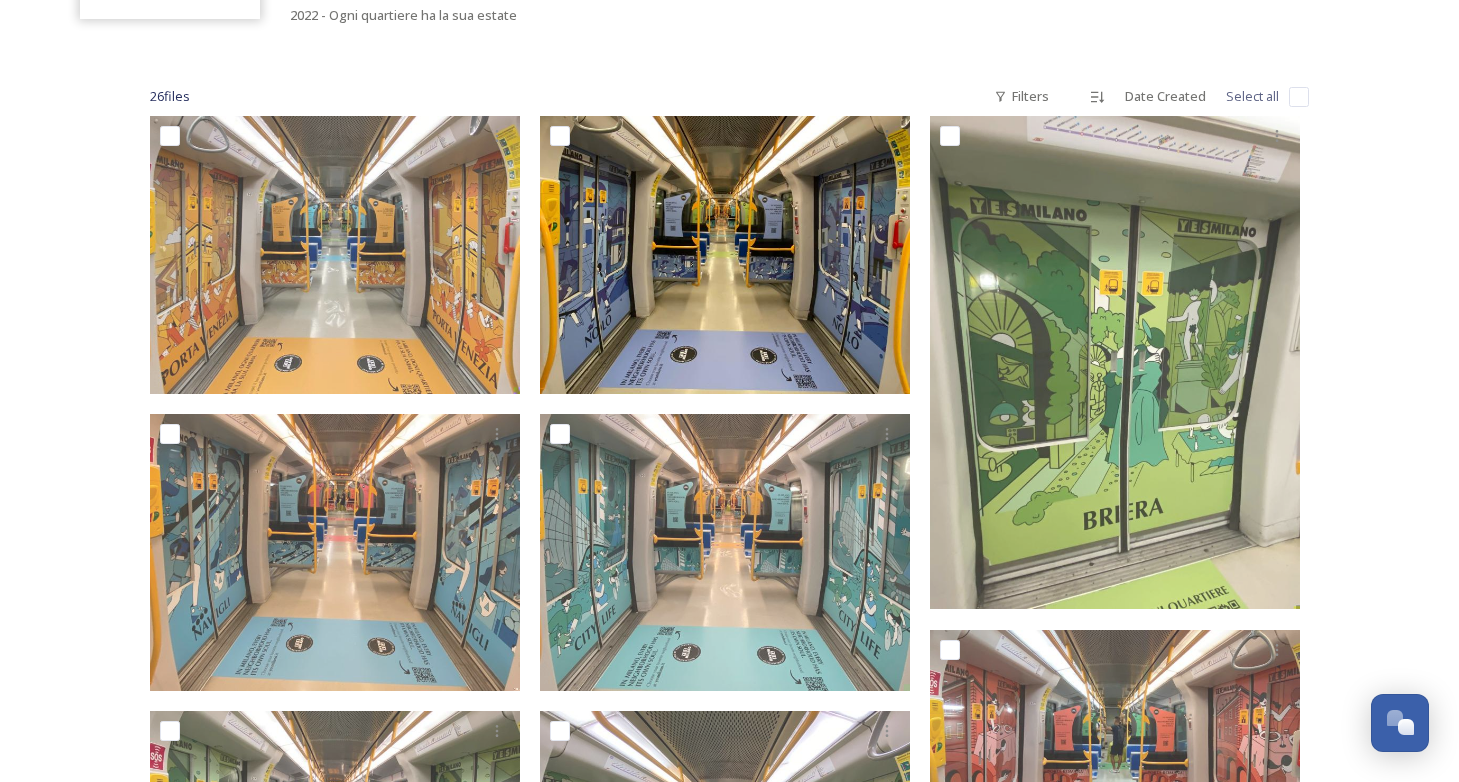 scroll, scrollTop: 275, scrollLeft: 0, axis: vertical 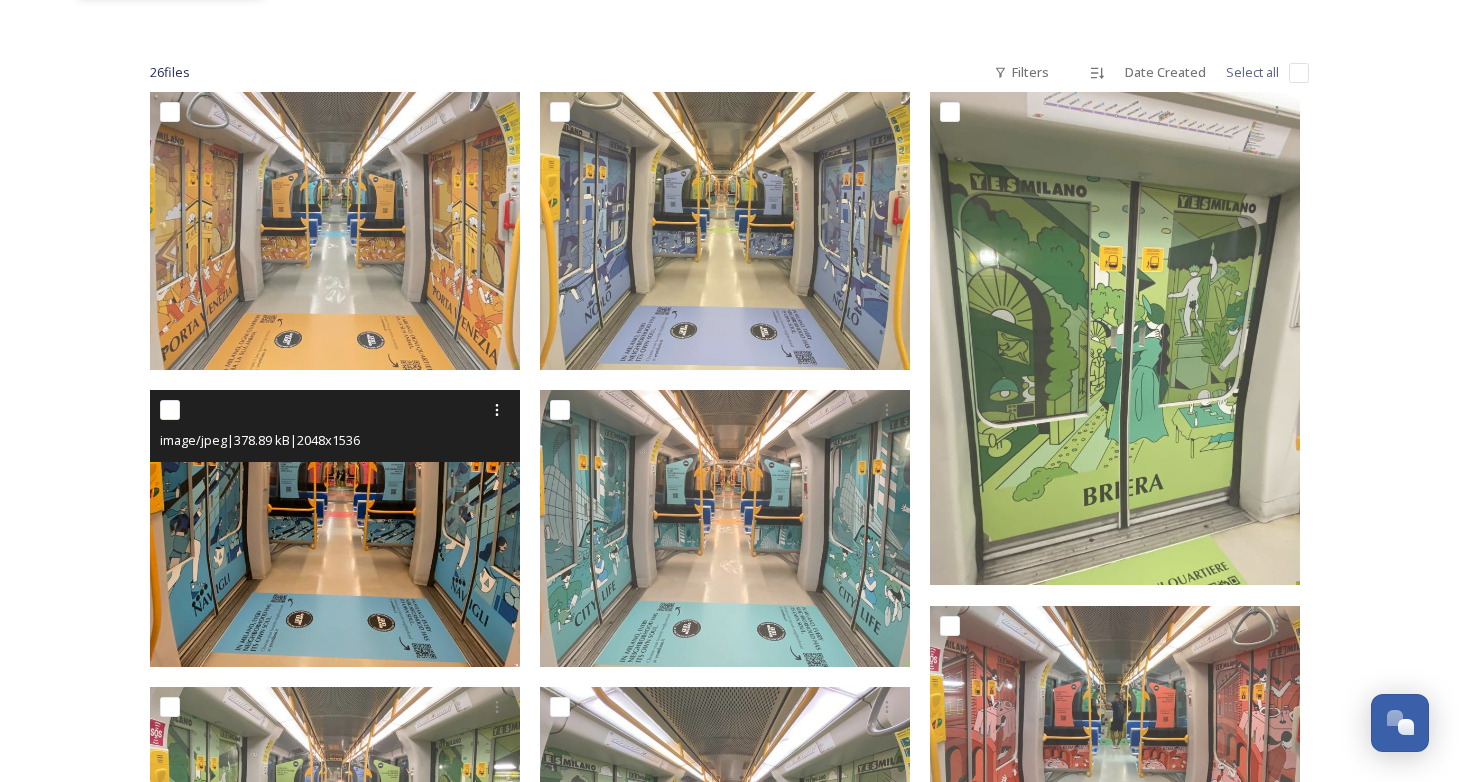 click at bounding box center (335, 529) 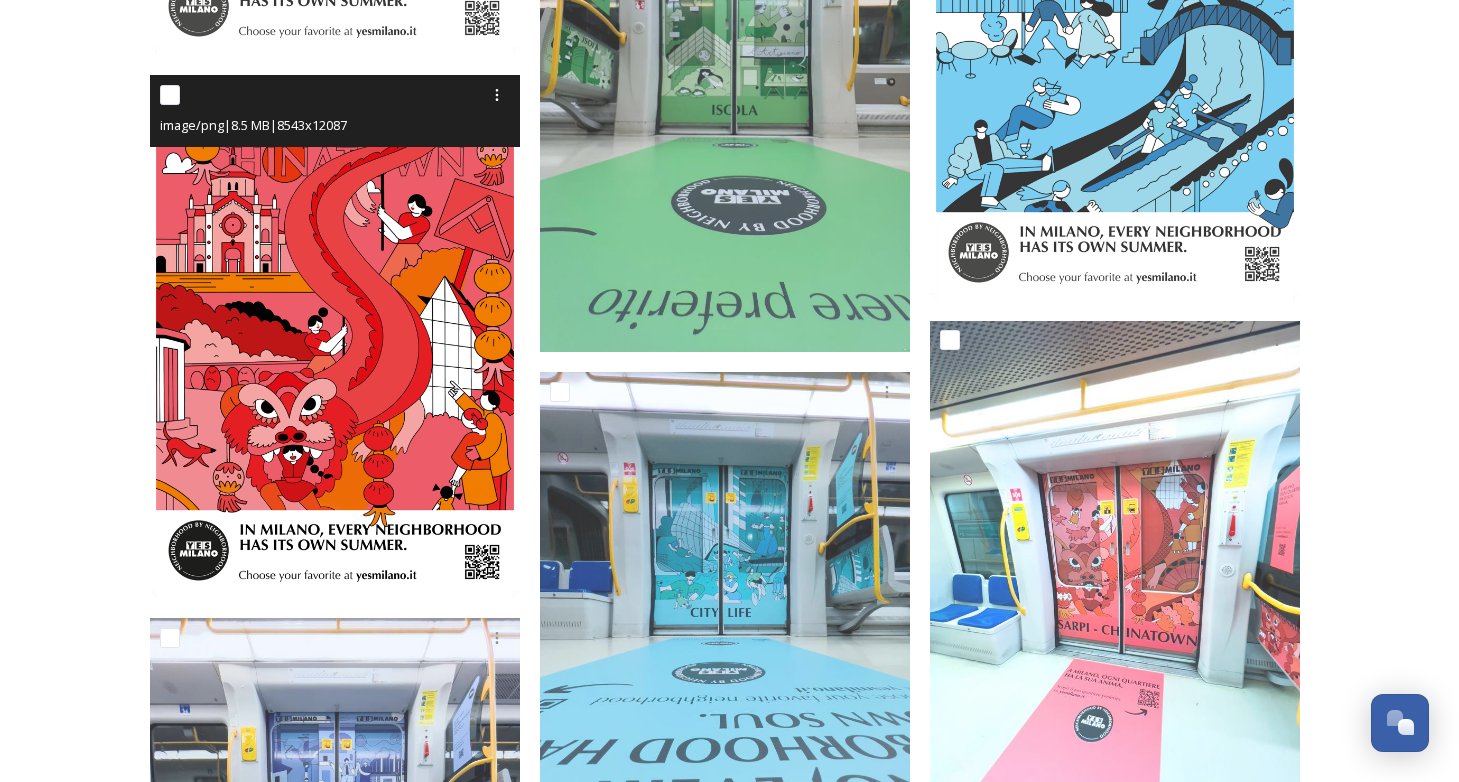 scroll, scrollTop: 1940, scrollLeft: 0, axis: vertical 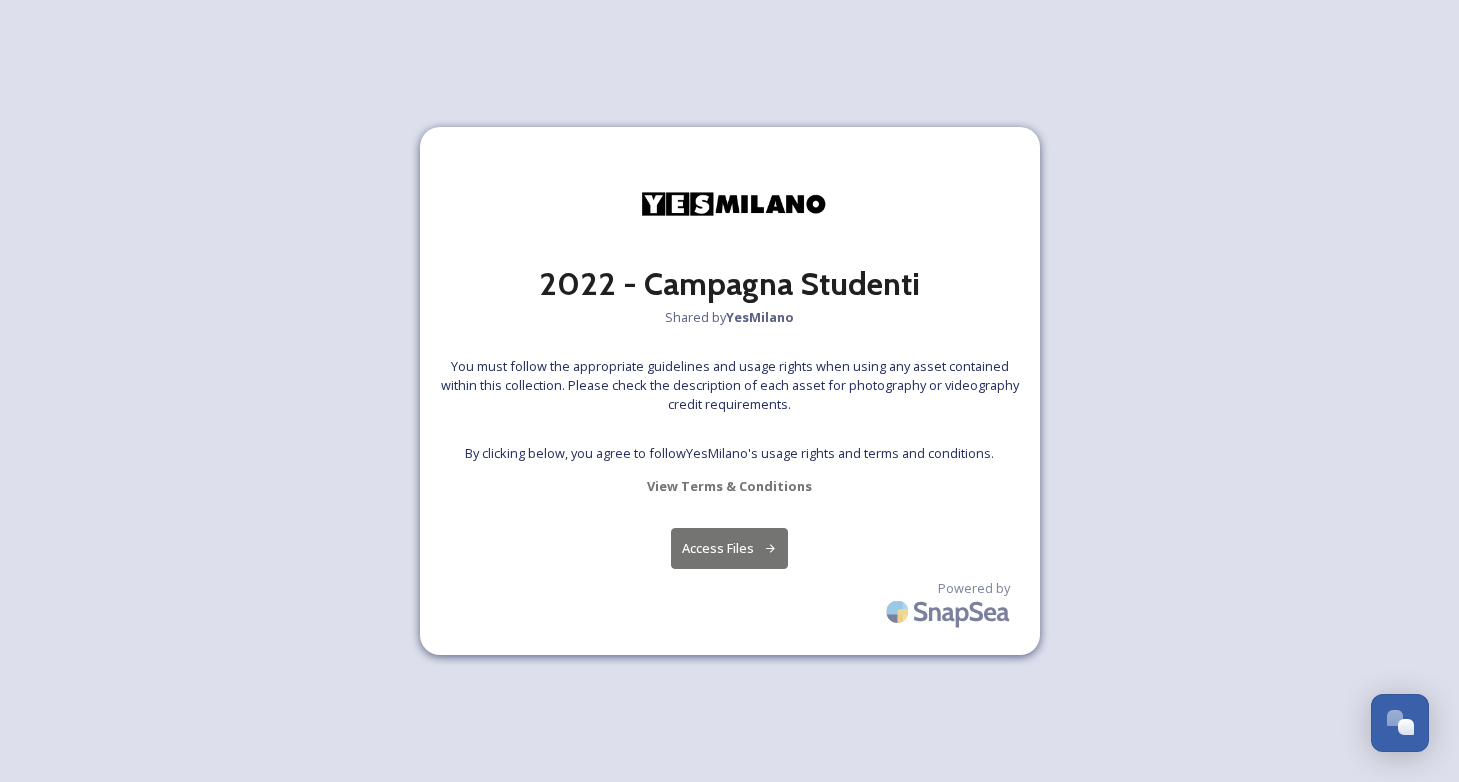 click on "Access Files" at bounding box center [729, 548] 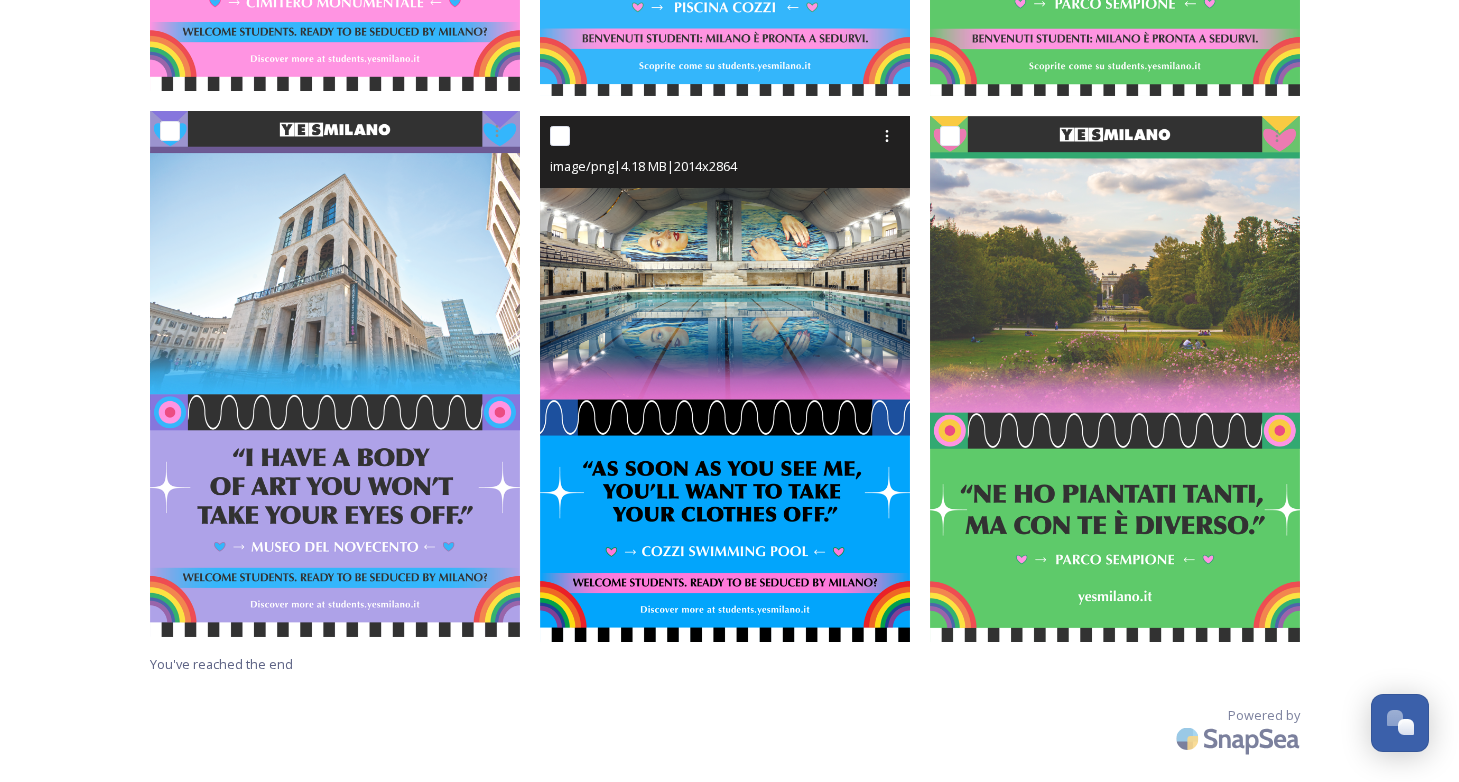 scroll, scrollTop: 2025, scrollLeft: 0, axis: vertical 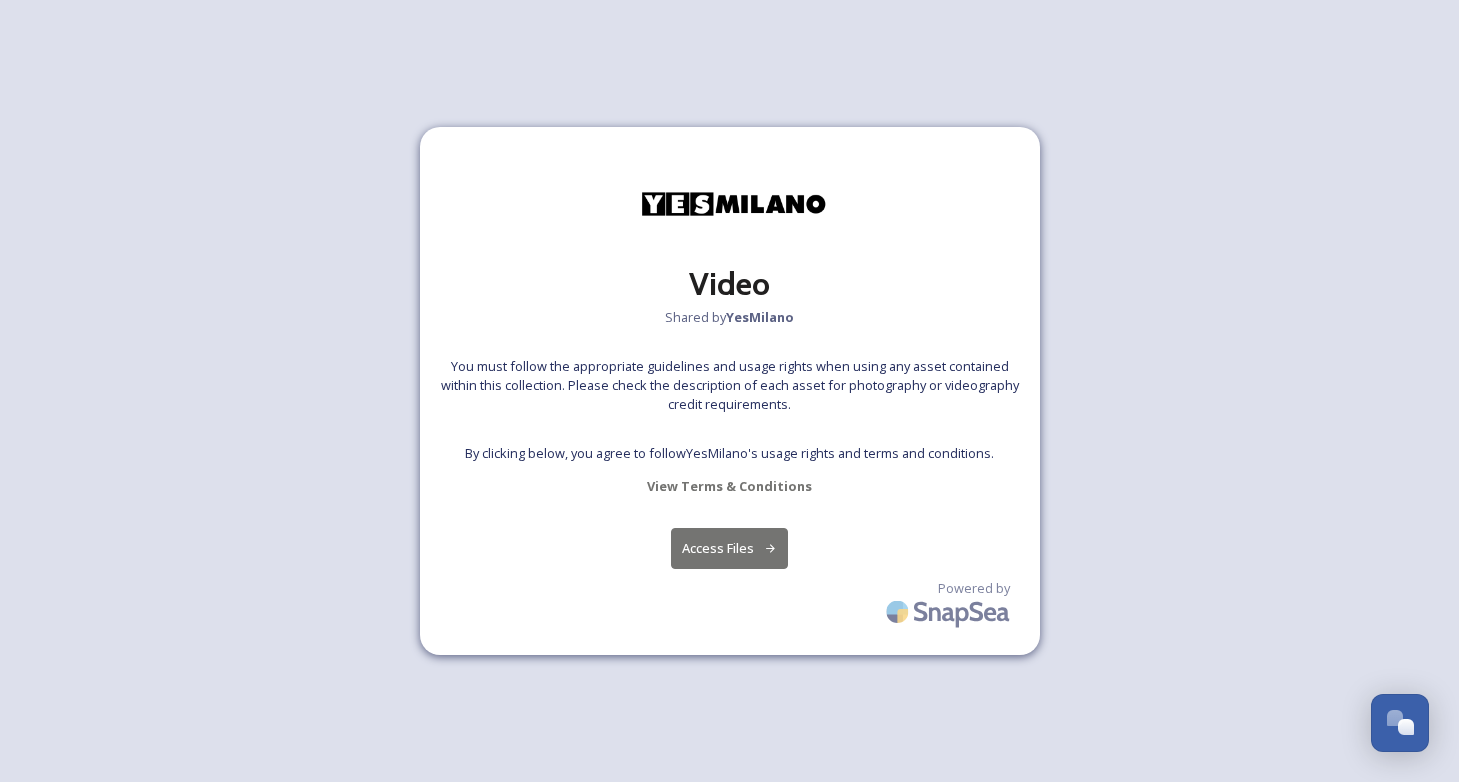 click on "Access Files" at bounding box center [729, 548] 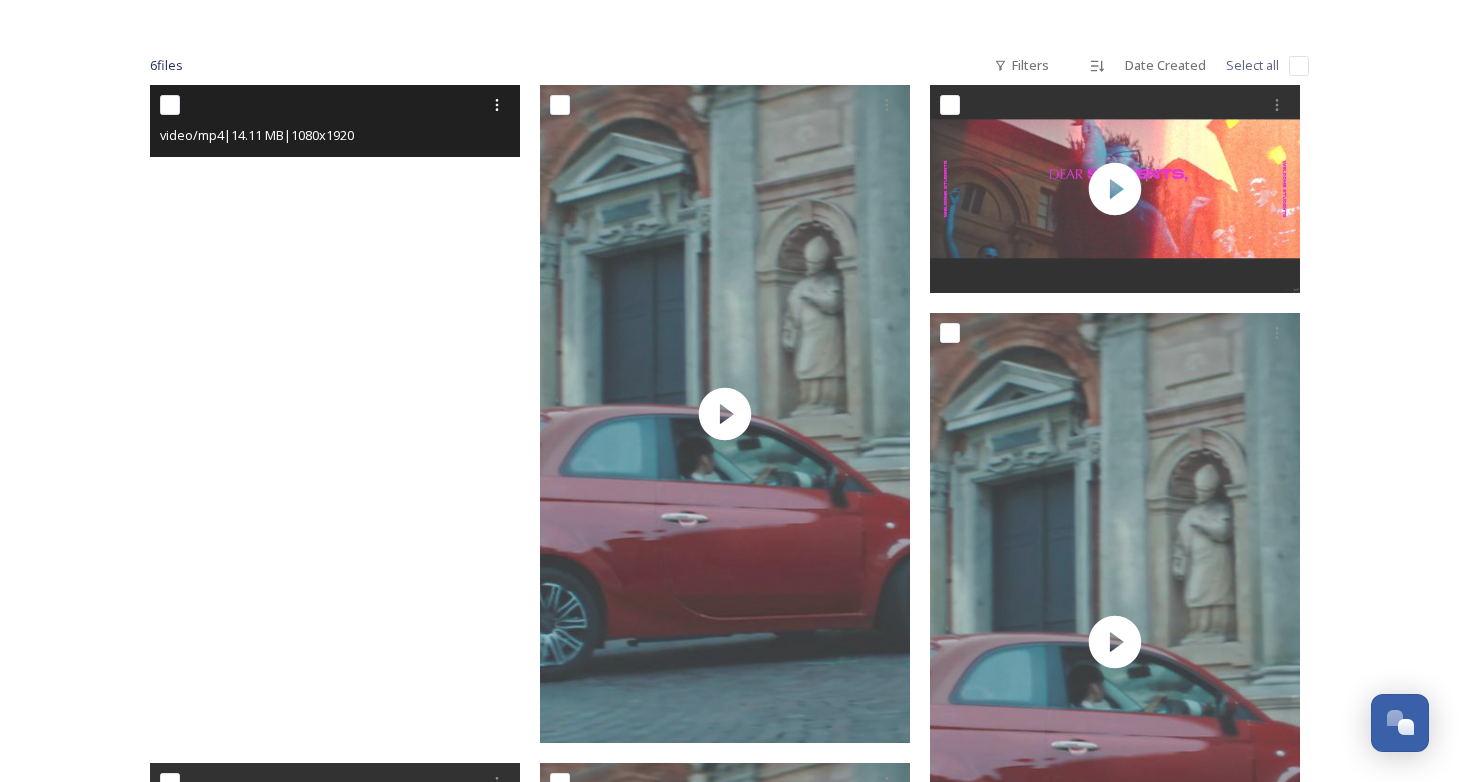 scroll, scrollTop: 283, scrollLeft: 0, axis: vertical 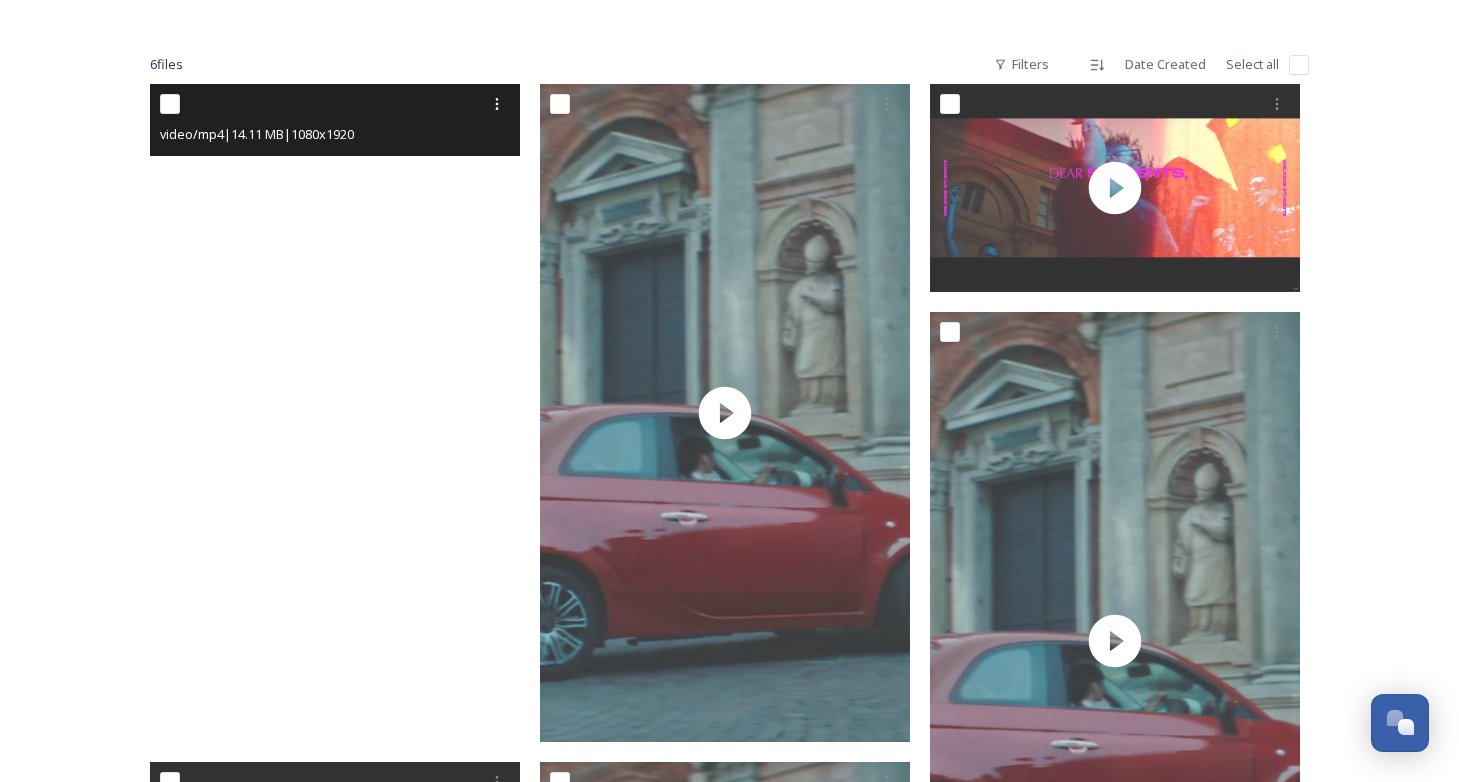 click at bounding box center [335, 413] 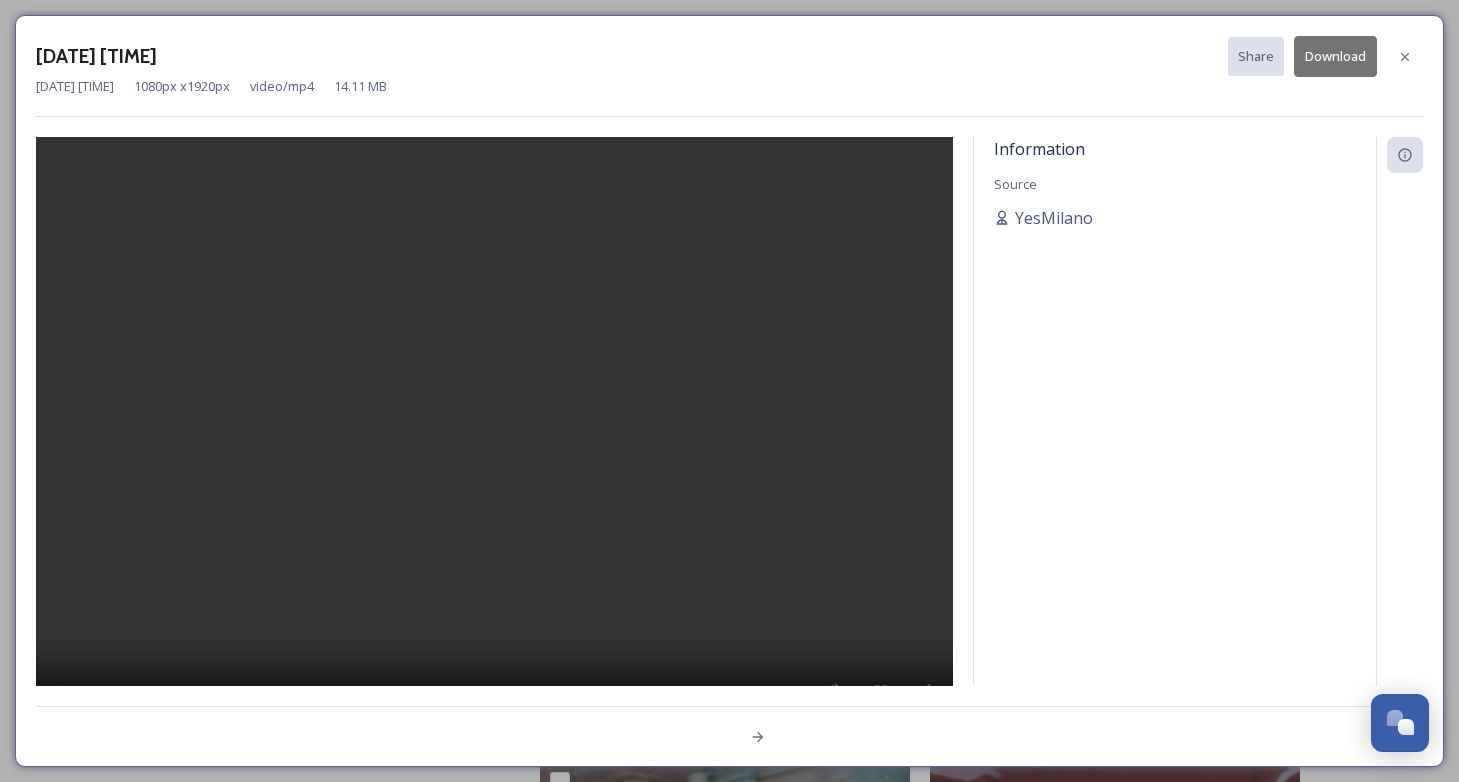 click at bounding box center (494, 438) 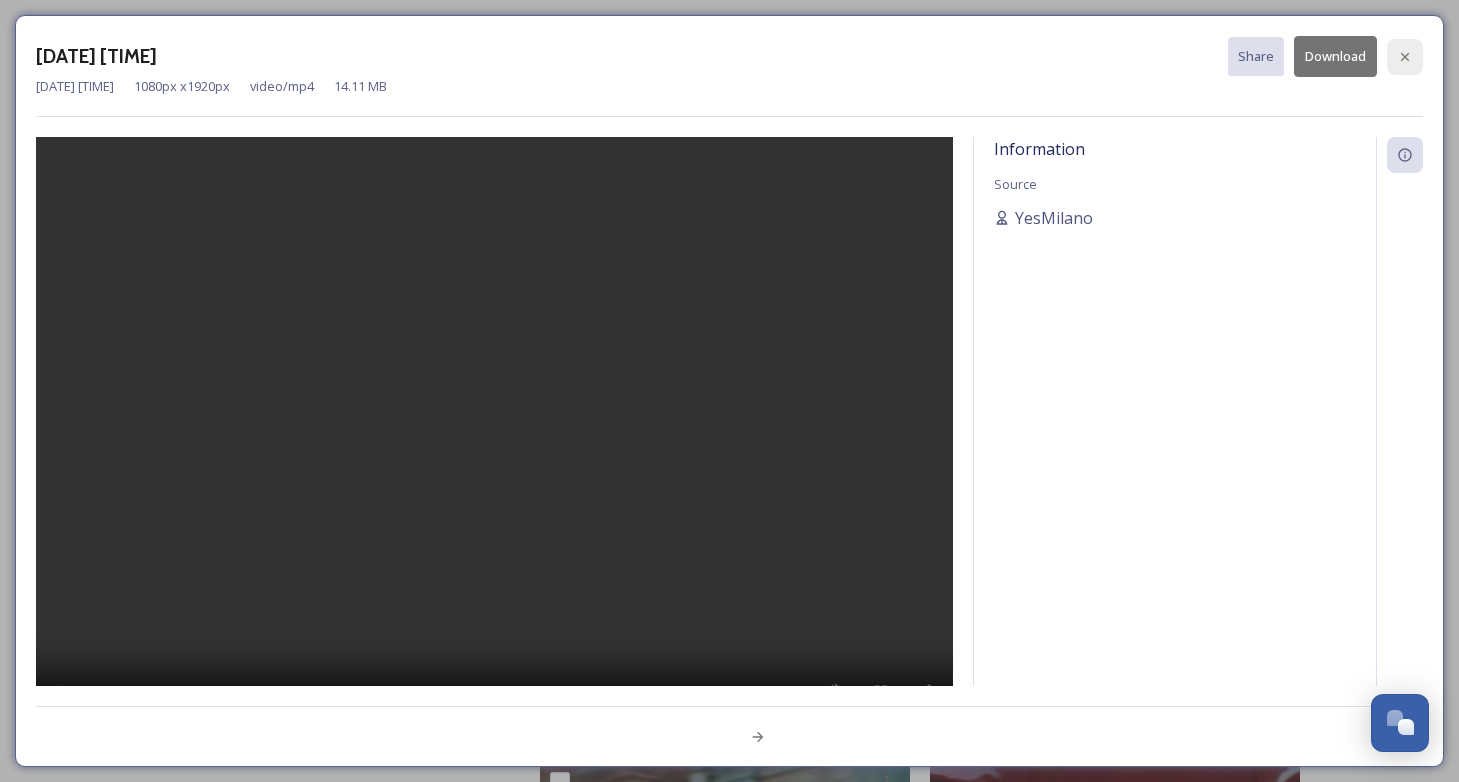 click 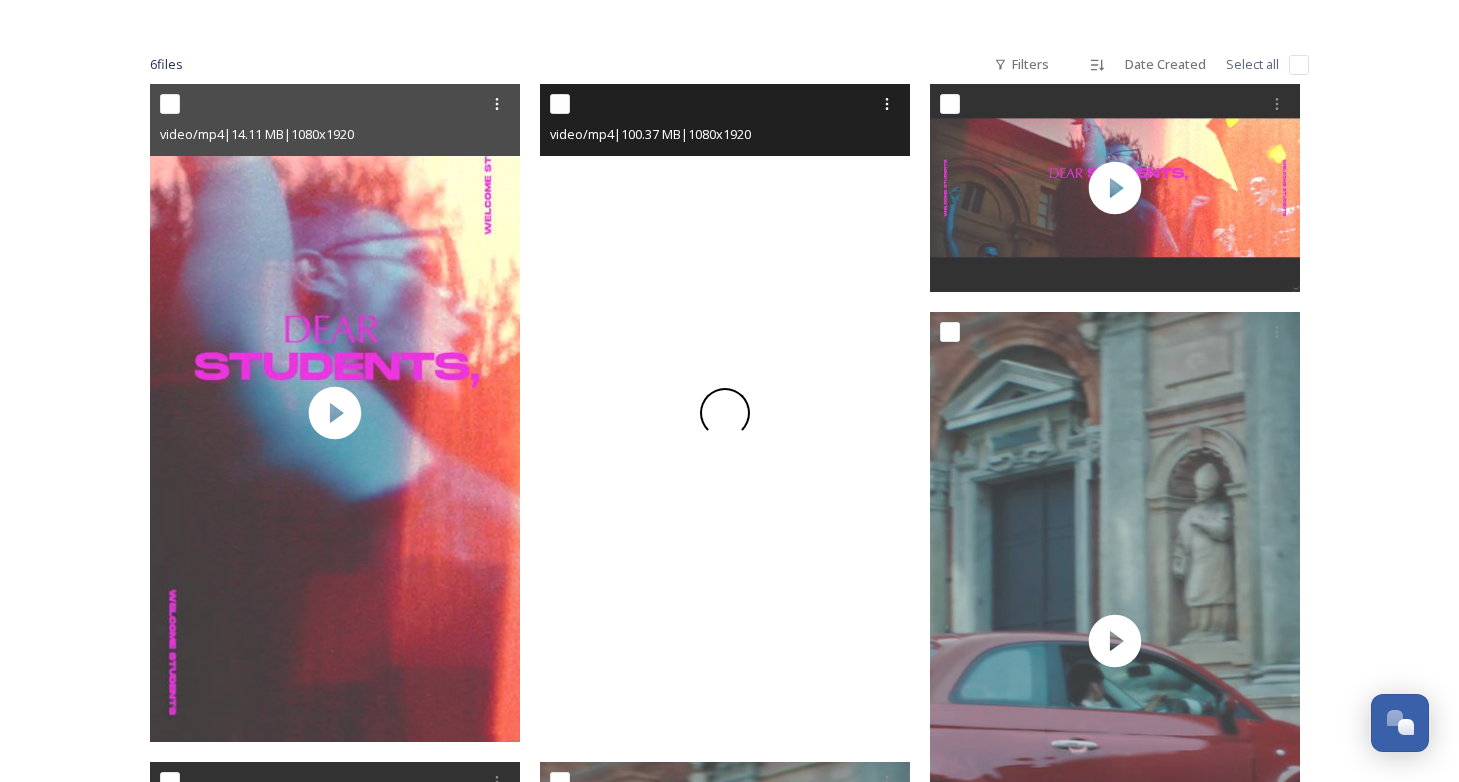 click at bounding box center (725, 413) 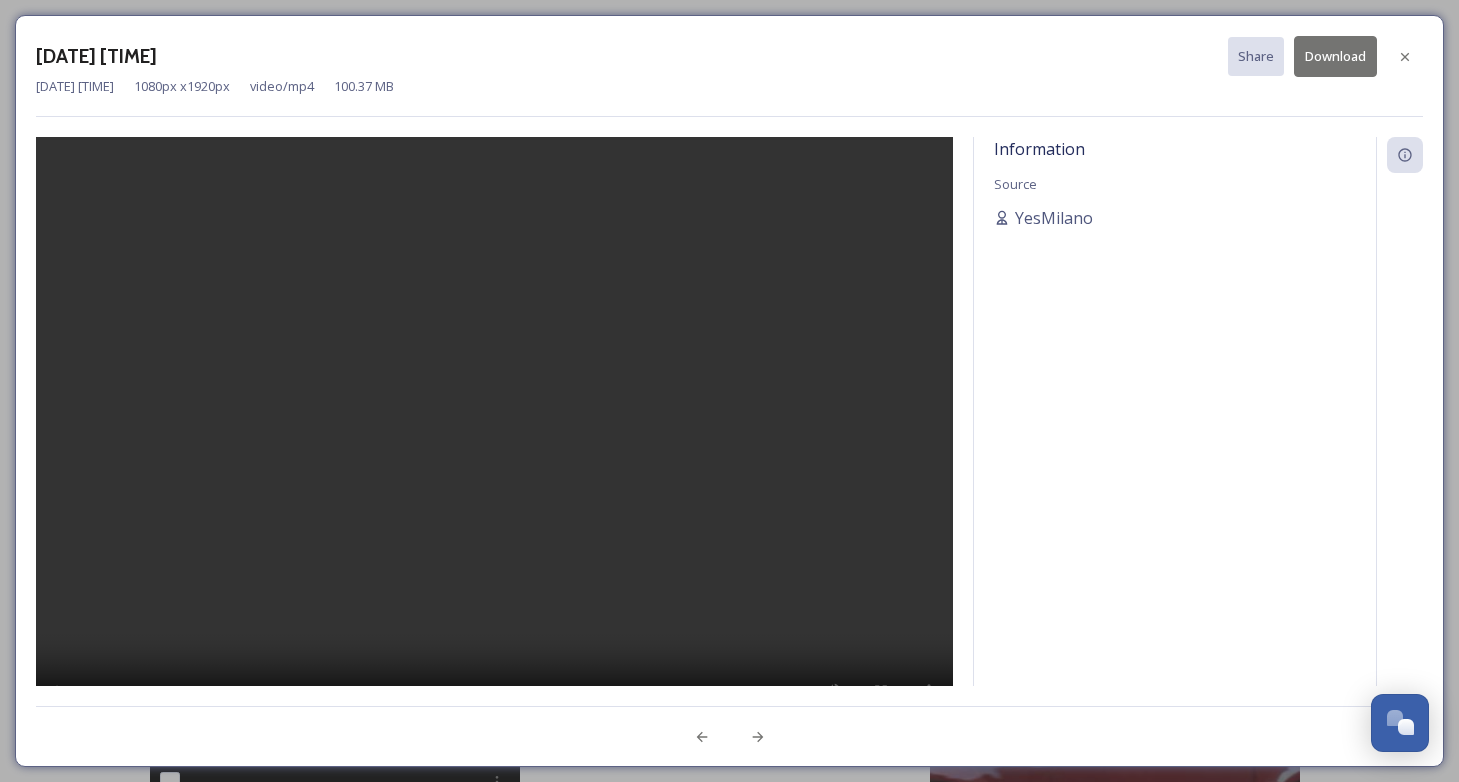 click at bounding box center [494, 438] 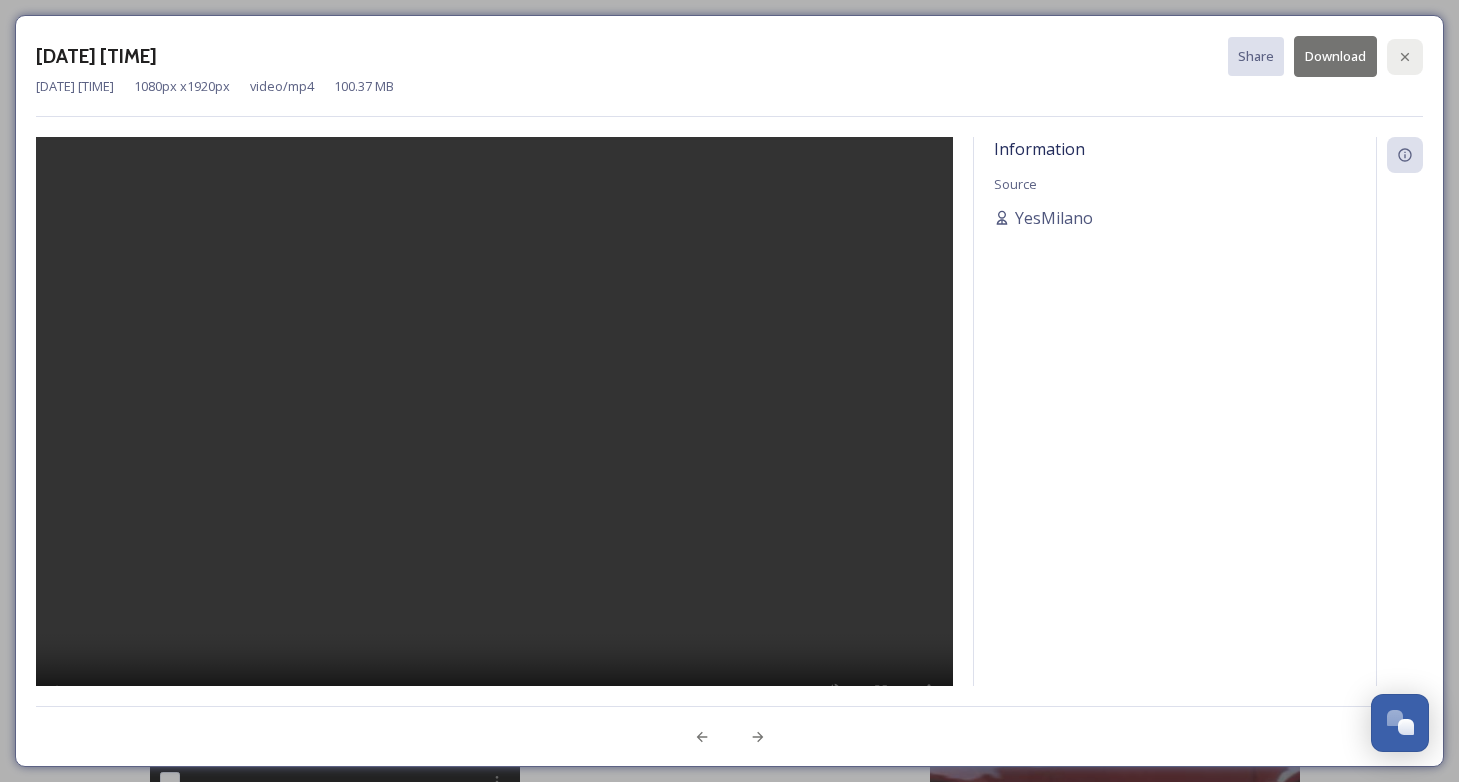 click 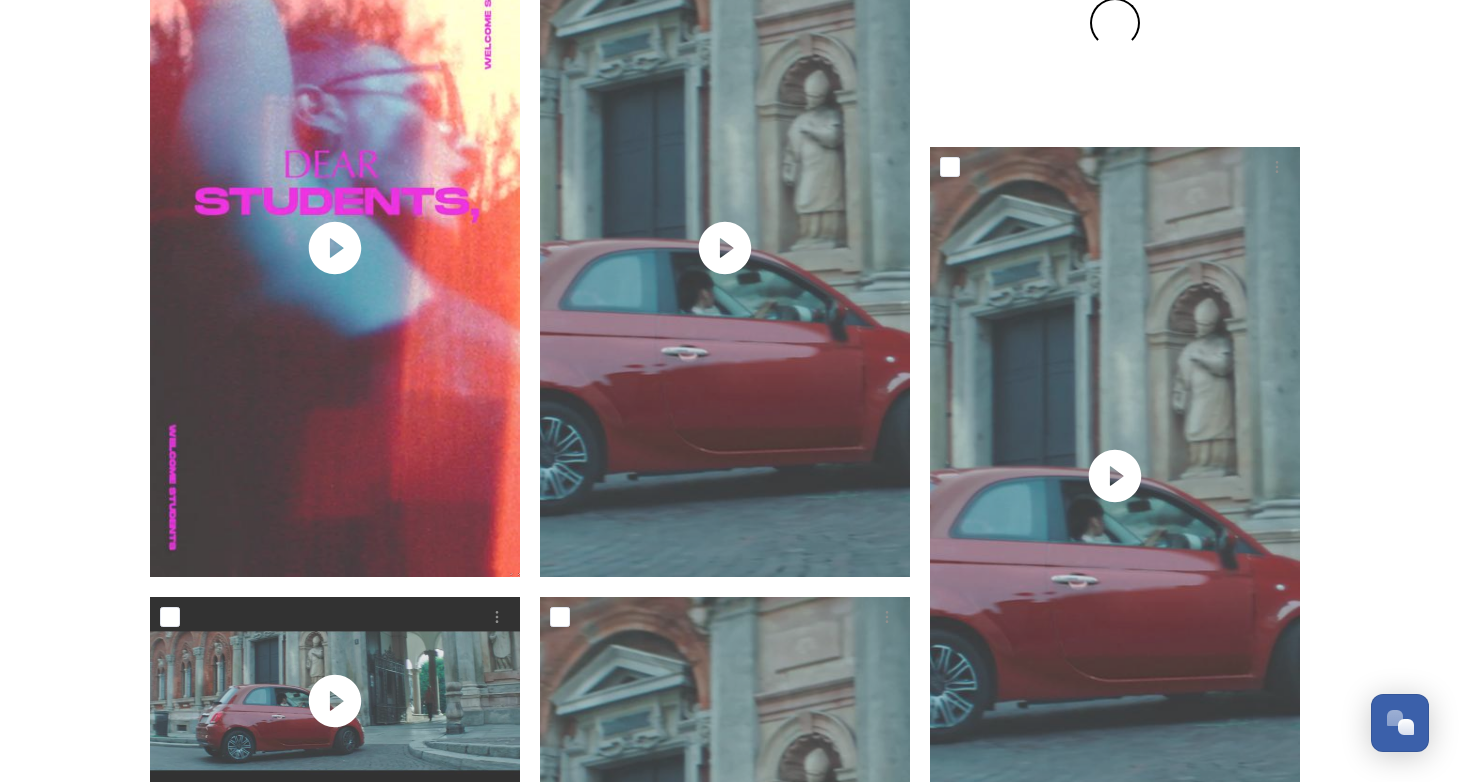 scroll, scrollTop: 607, scrollLeft: 0, axis: vertical 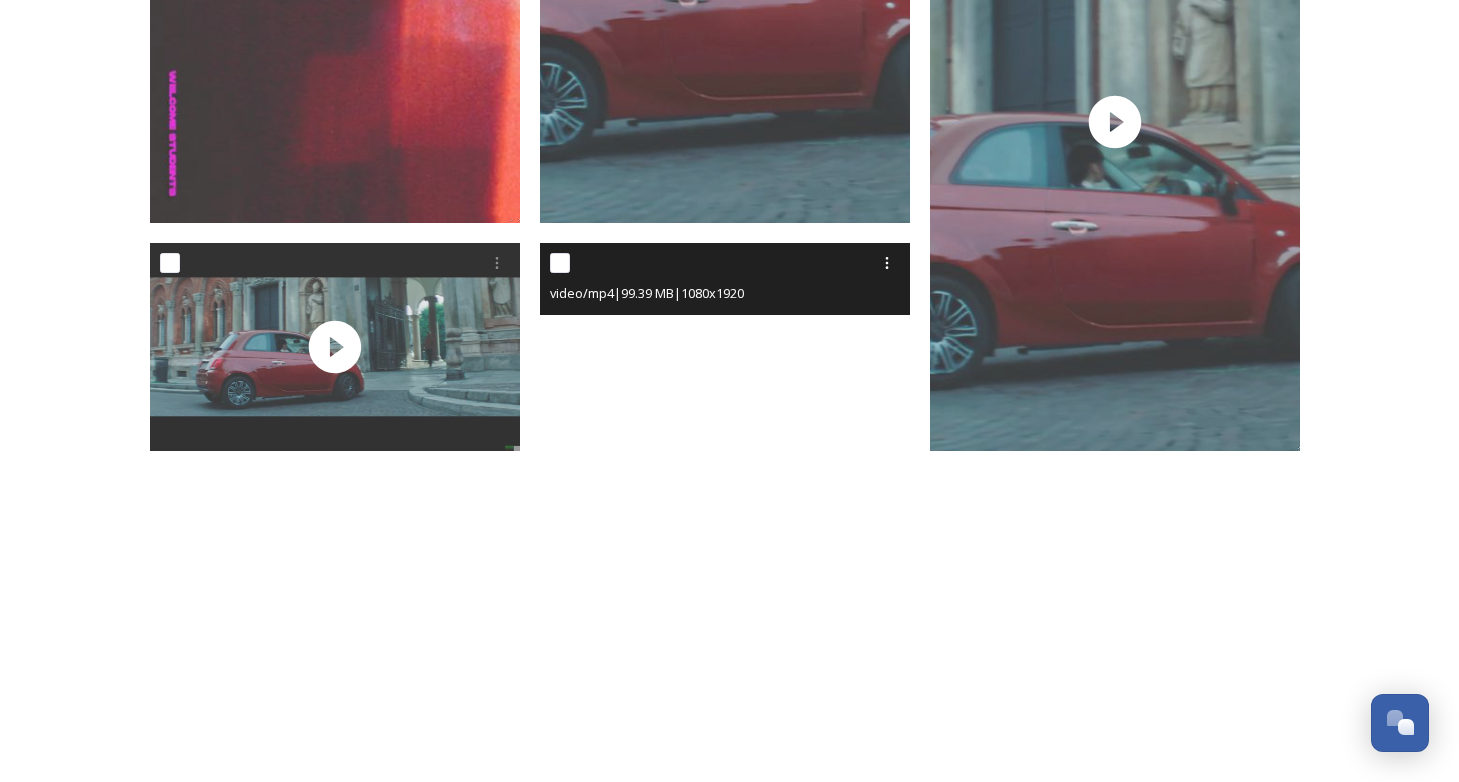 click at bounding box center [725, 572] 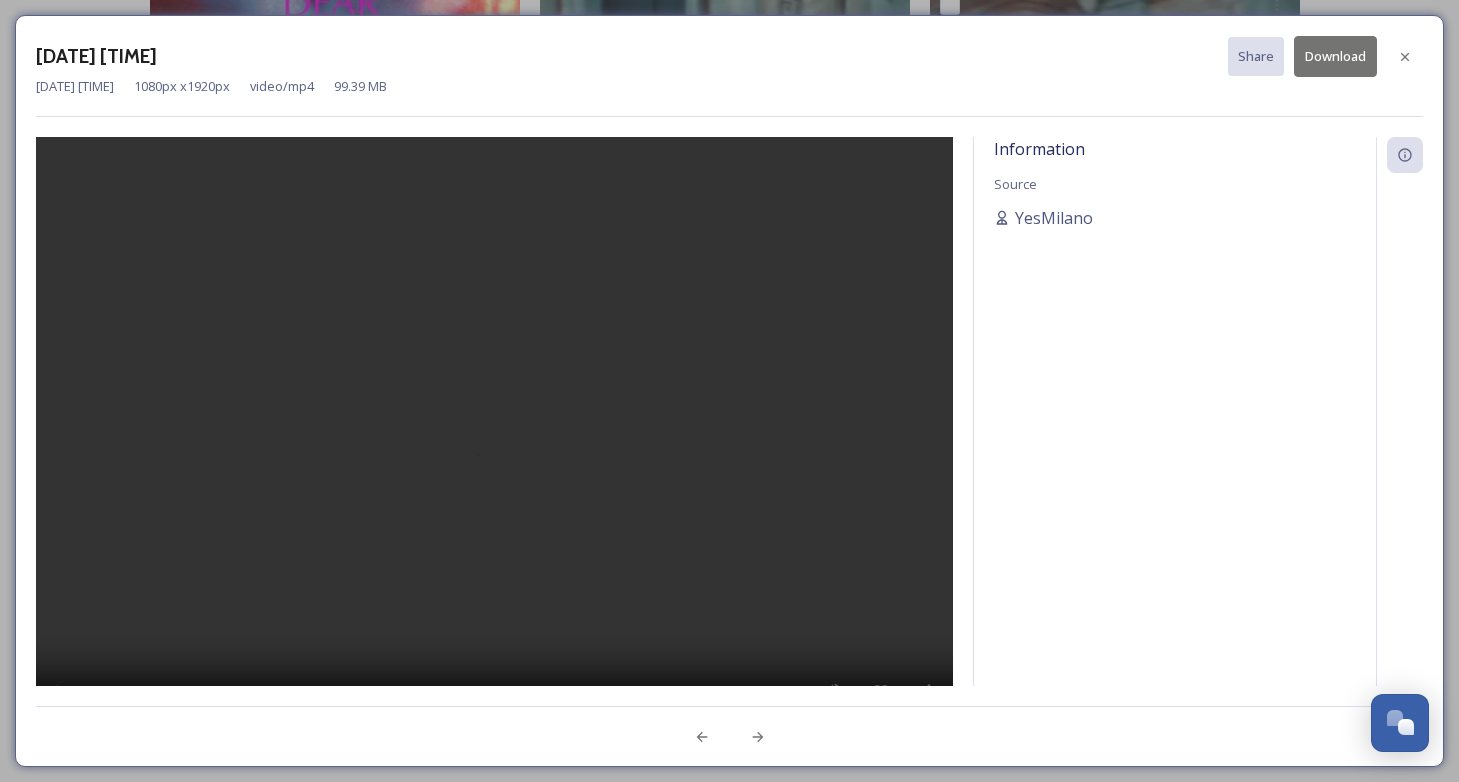 click at bounding box center (494, 438) 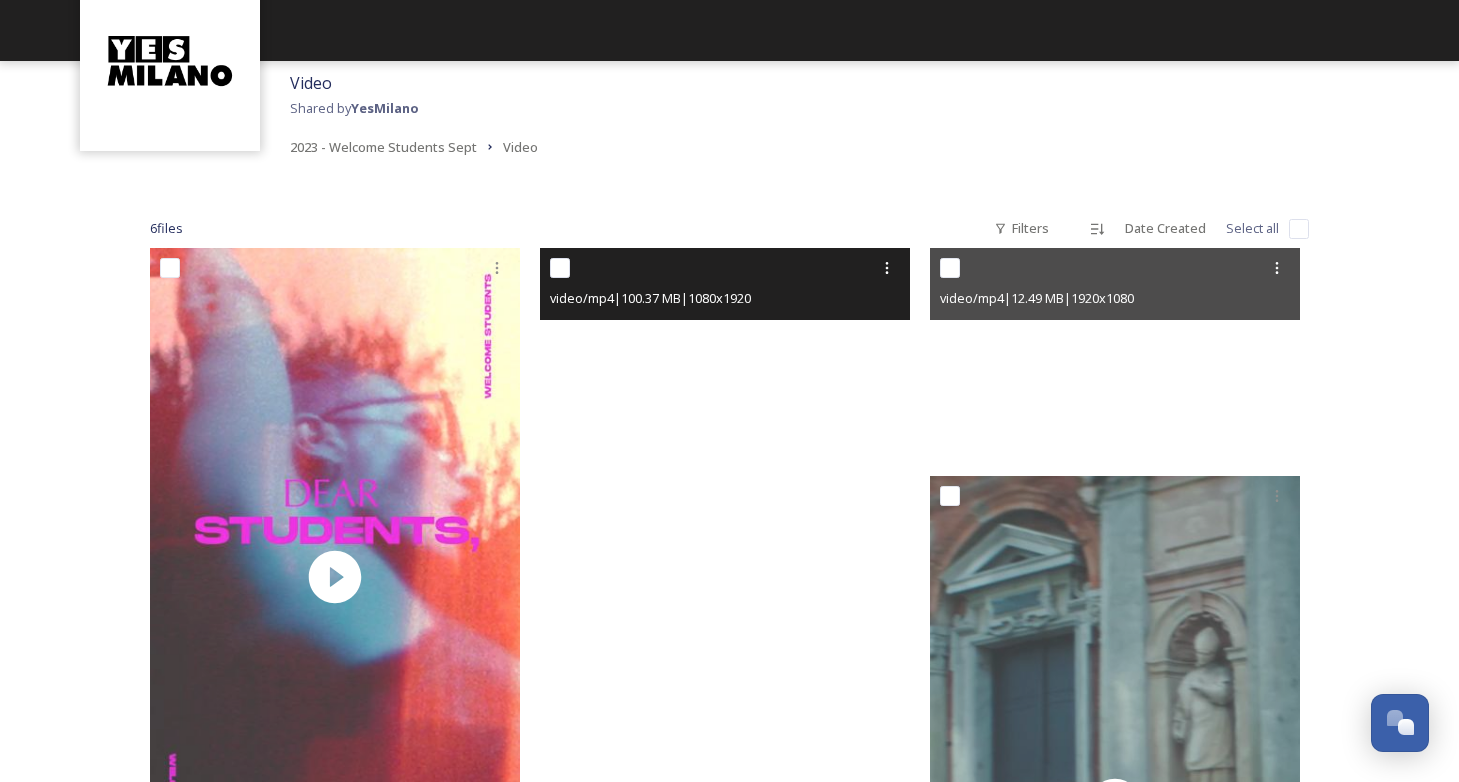 scroll, scrollTop: 21, scrollLeft: 0, axis: vertical 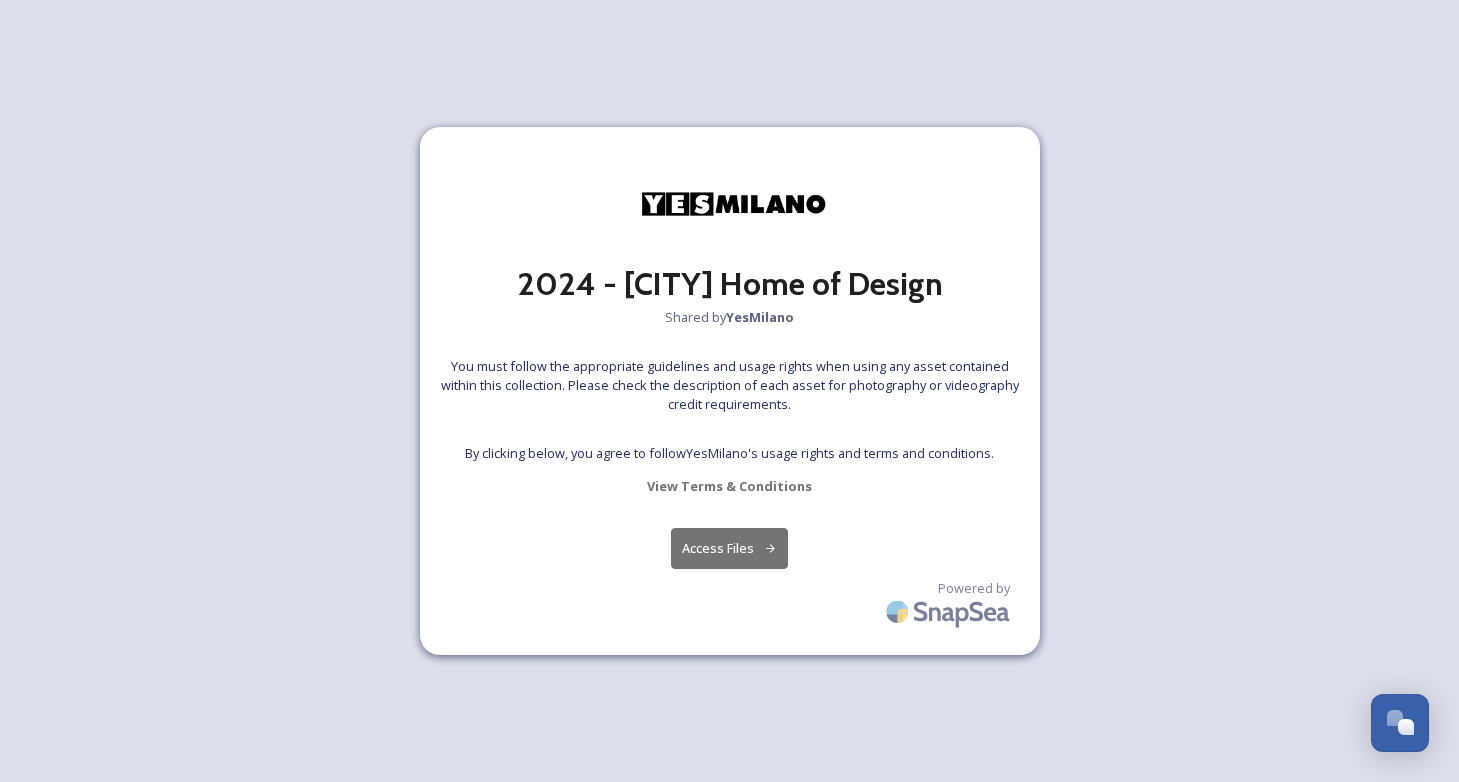 click on "Access Files" at bounding box center [729, 548] 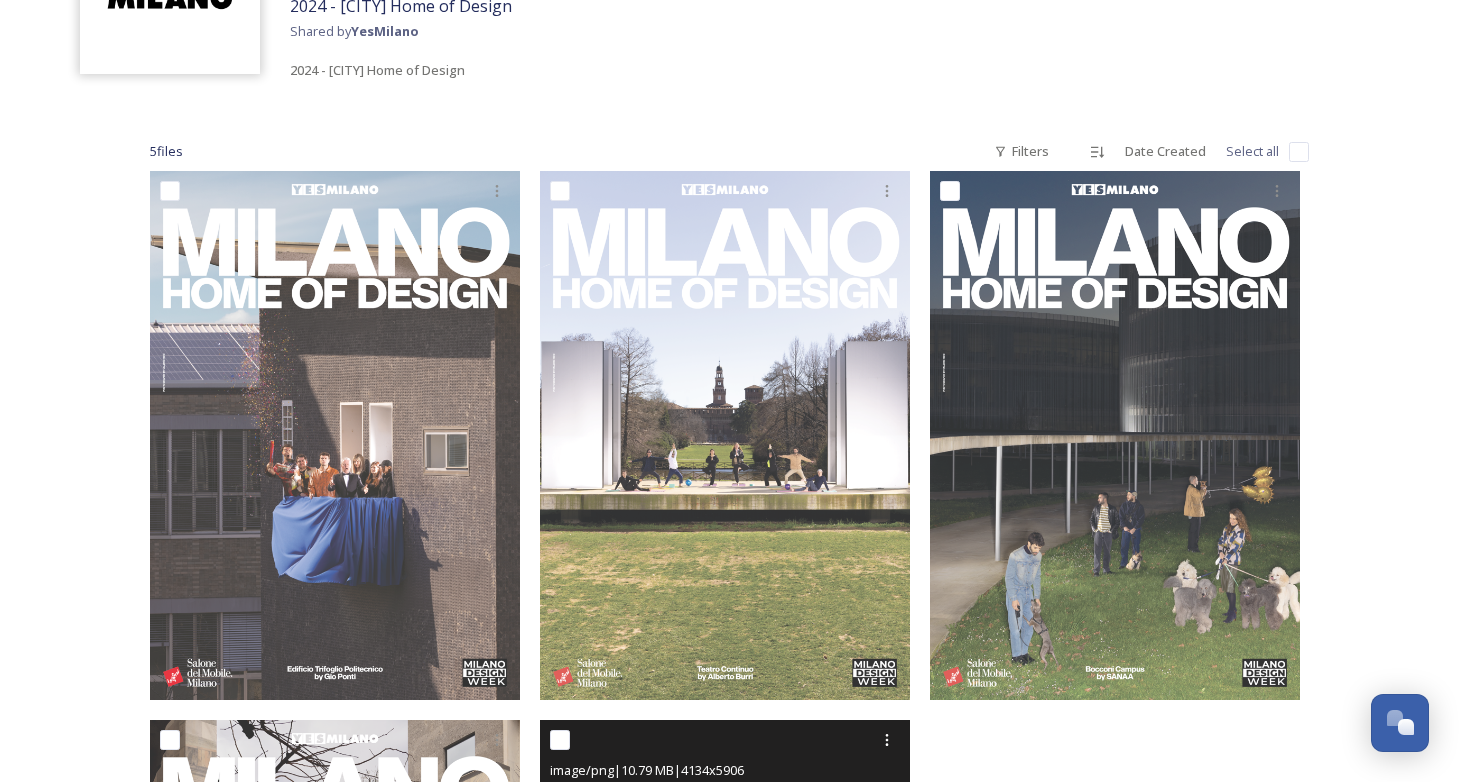 scroll, scrollTop: 96, scrollLeft: 0, axis: vertical 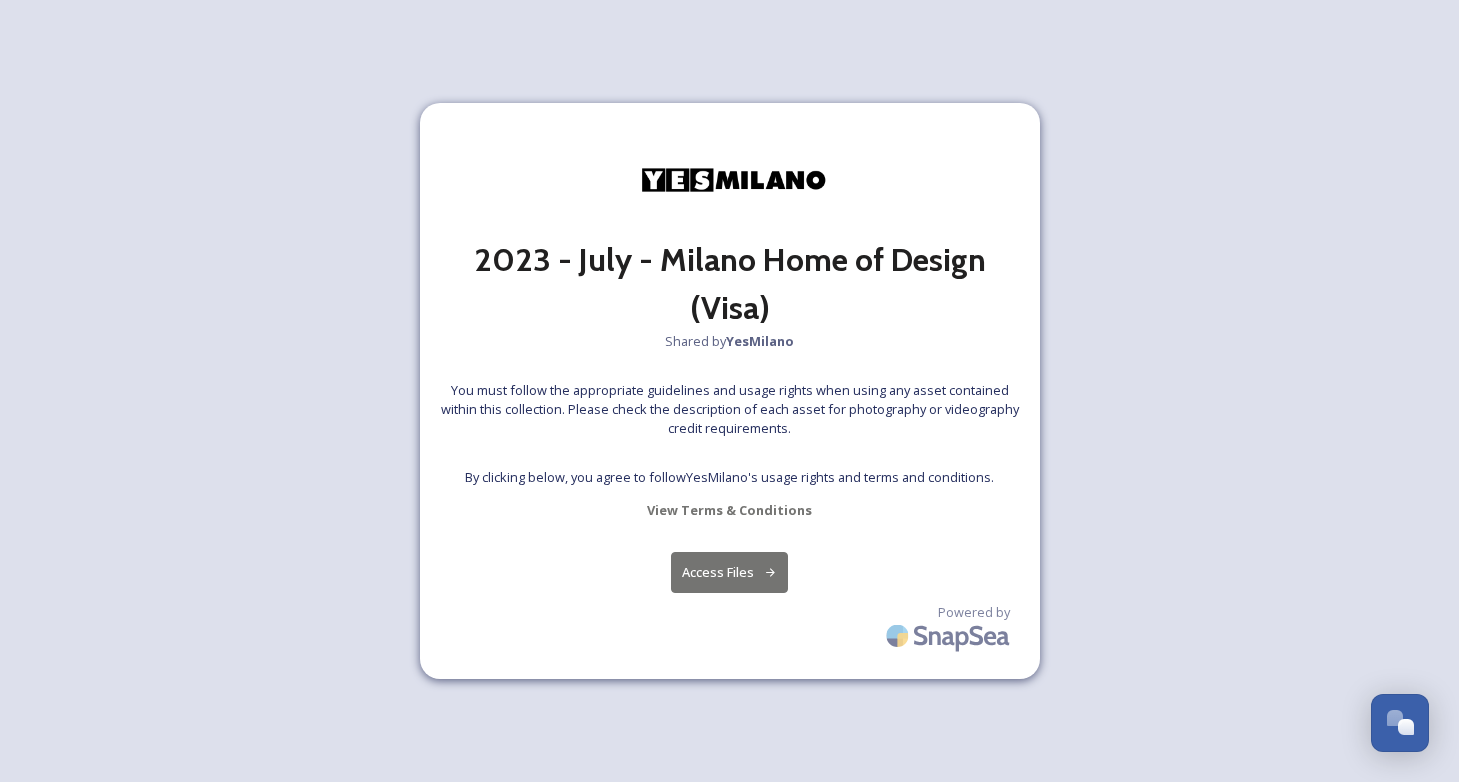 click on "Access Files" at bounding box center (729, 572) 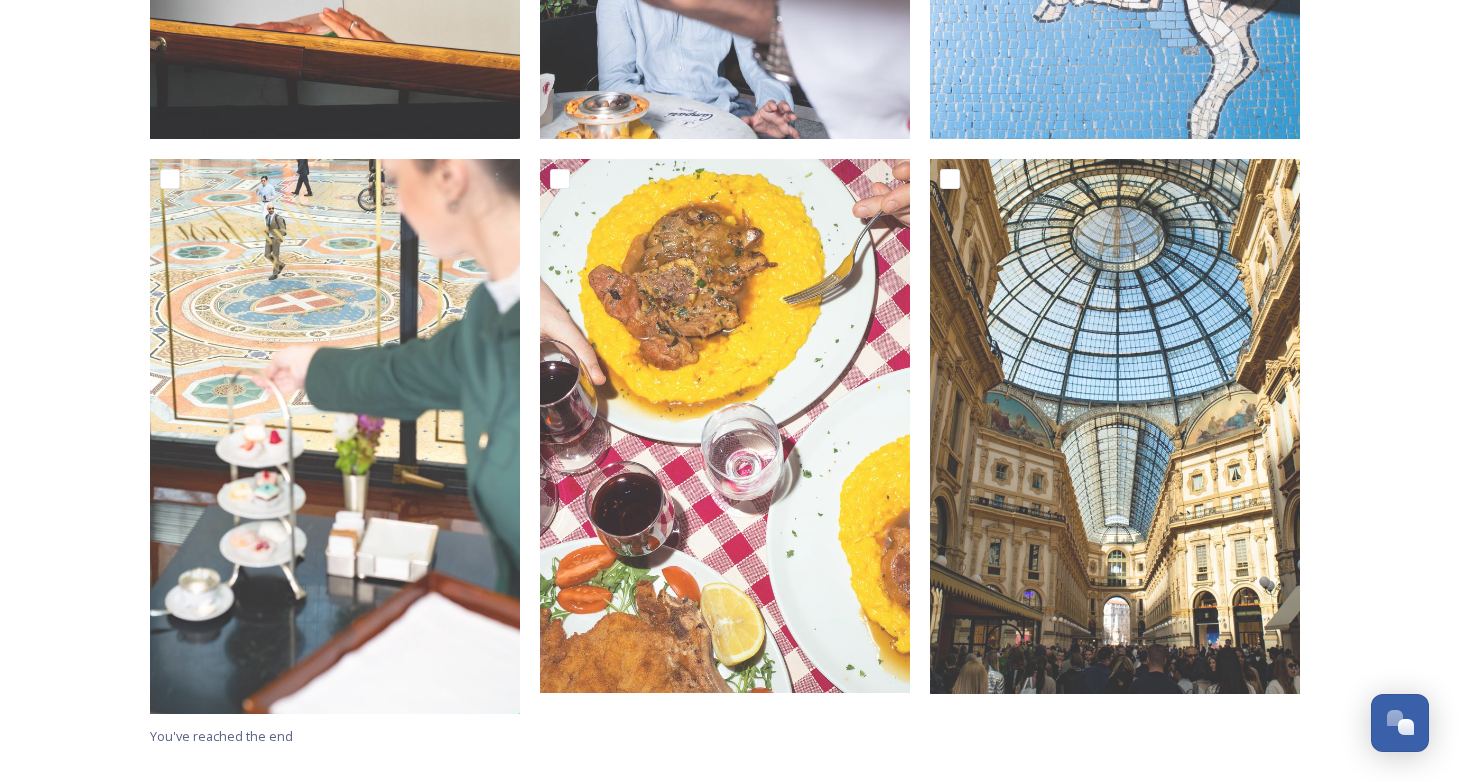 scroll, scrollTop: 2621, scrollLeft: 0, axis: vertical 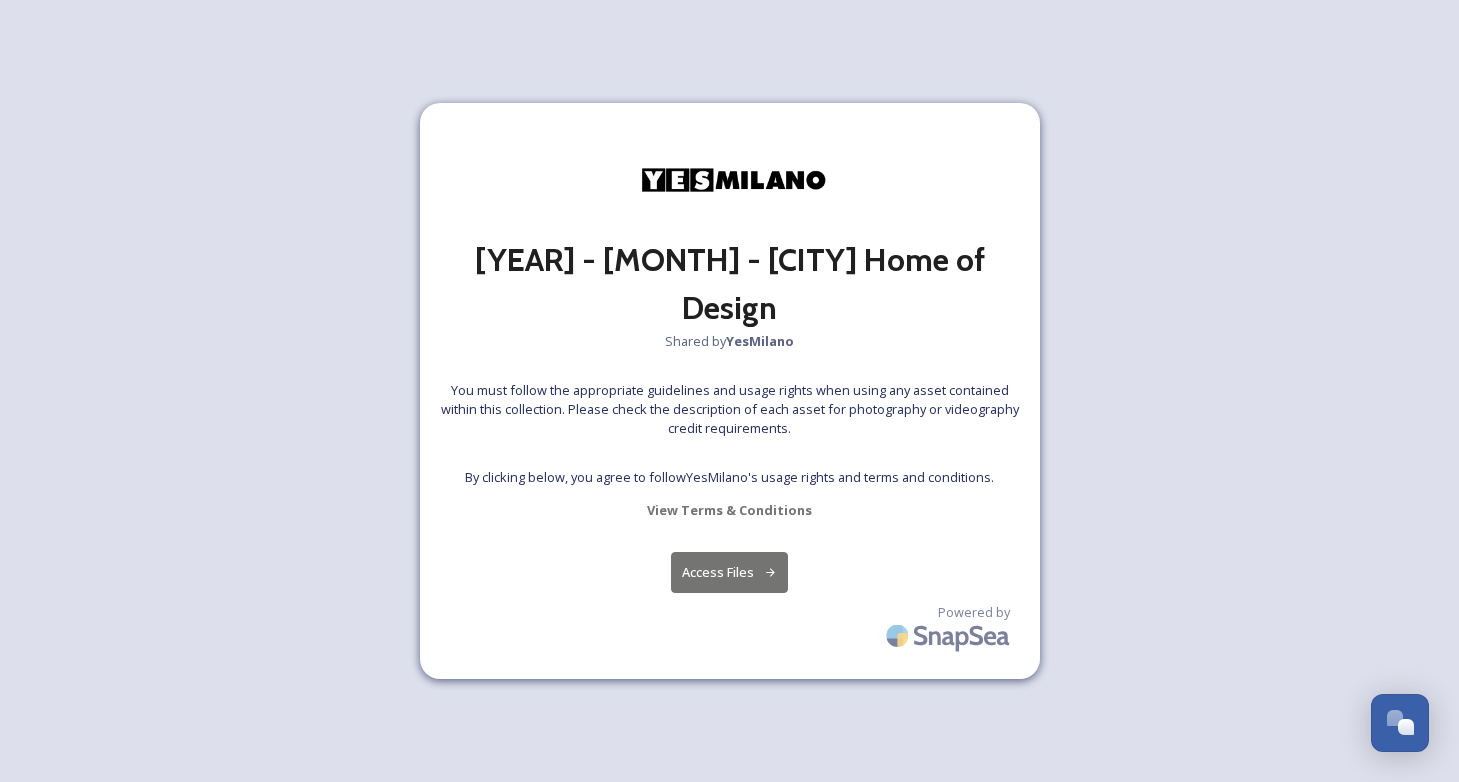 click on "Access Files" at bounding box center (729, 572) 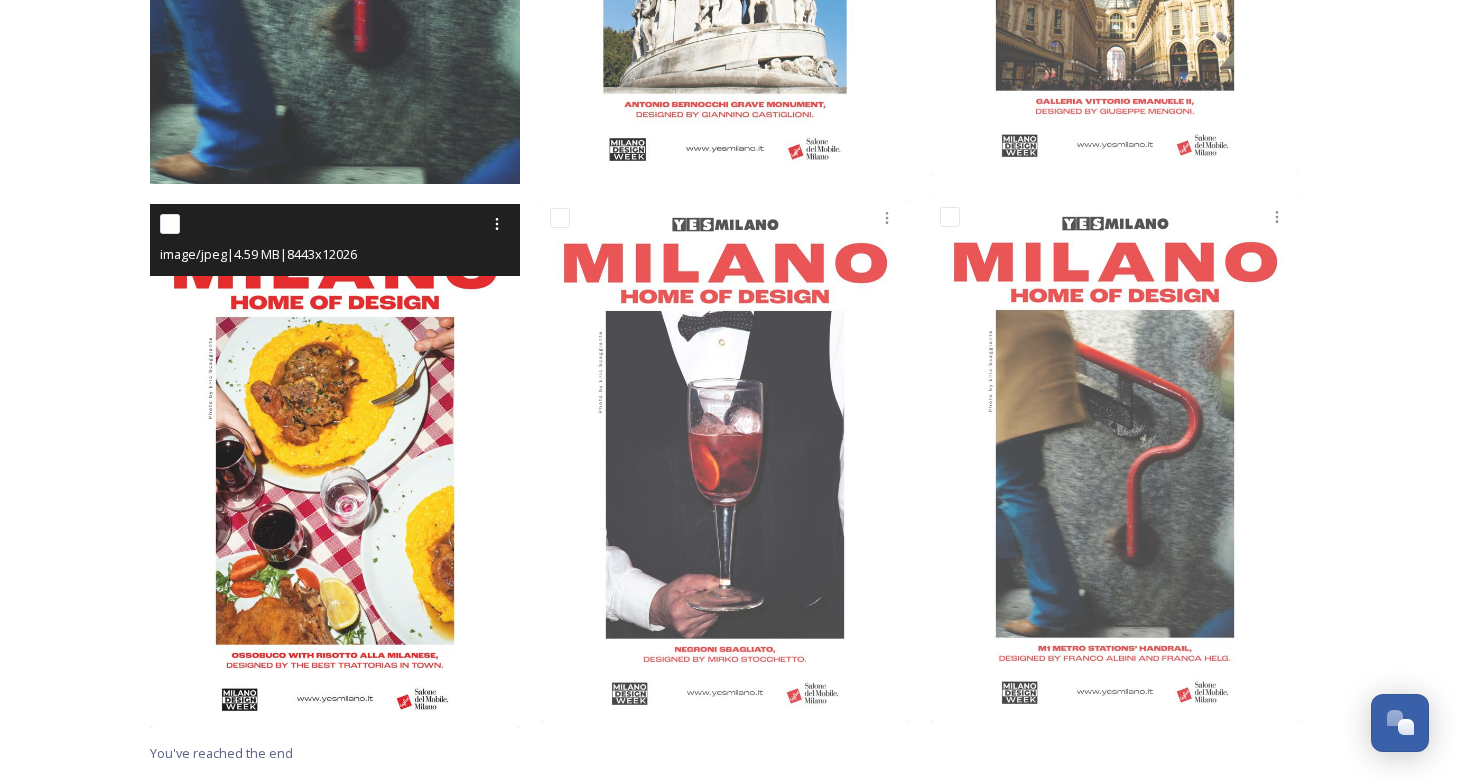 scroll, scrollTop: 1332, scrollLeft: 0, axis: vertical 